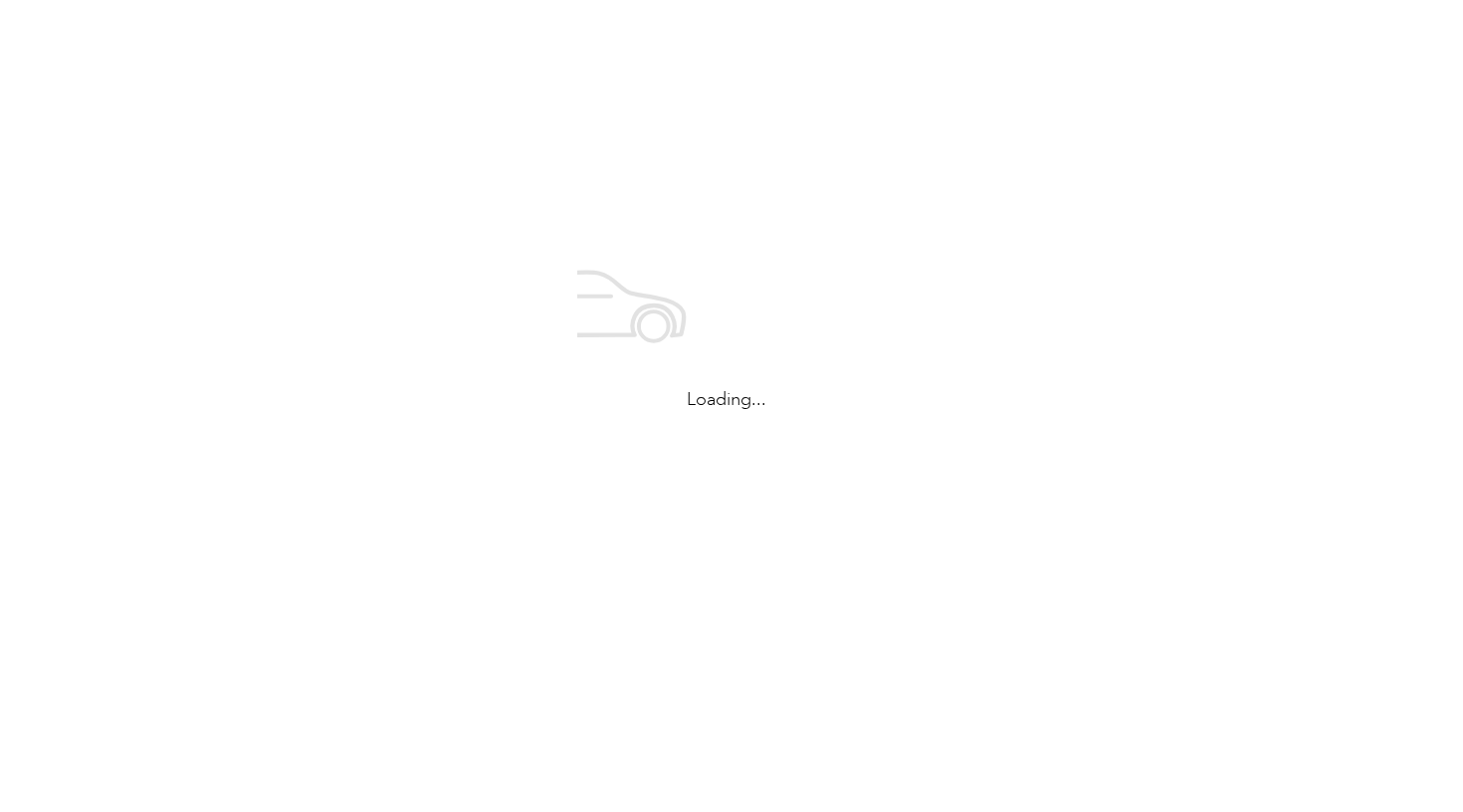 scroll, scrollTop: 0, scrollLeft: 0, axis: both 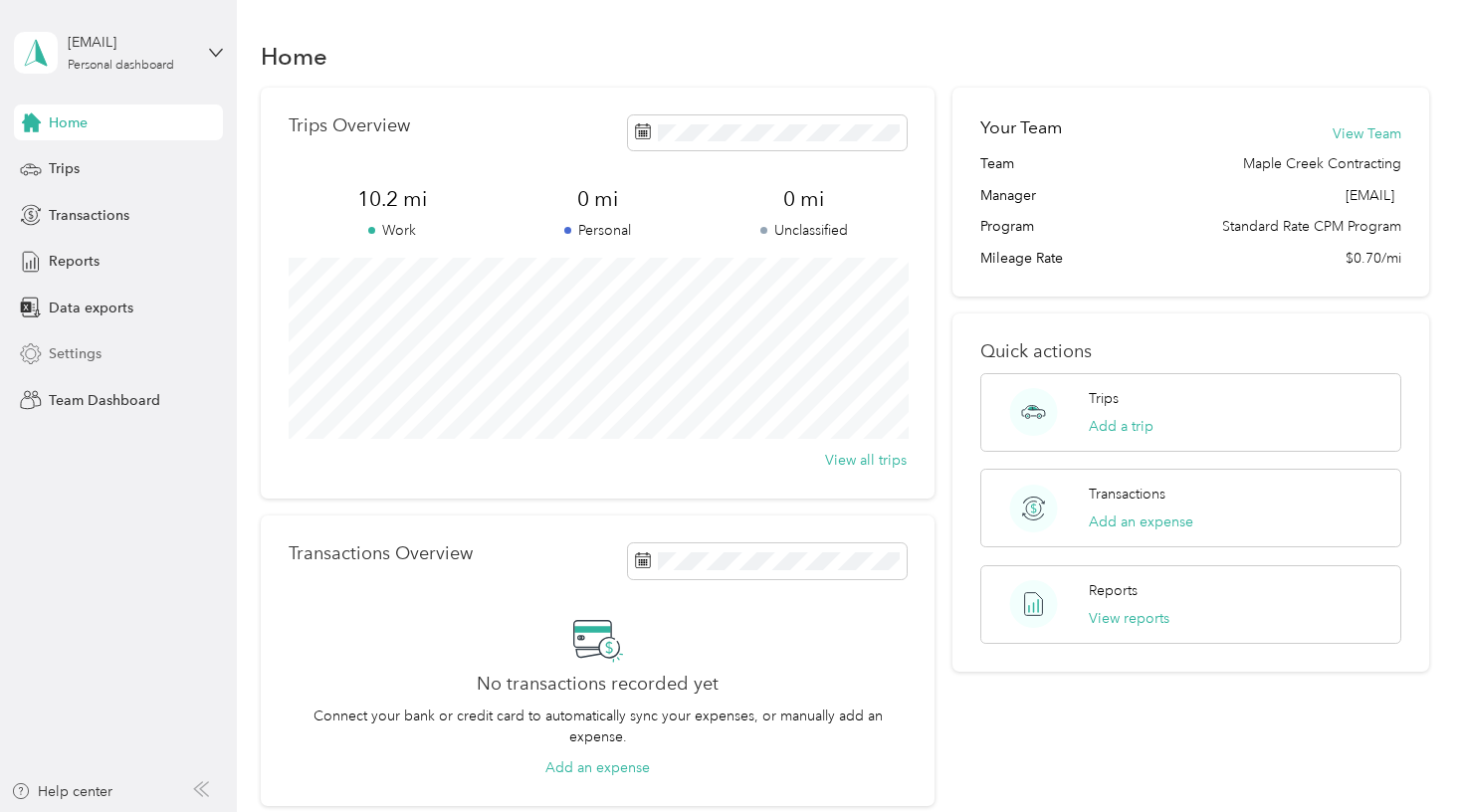 click on "Settings" at bounding box center (75, 353) 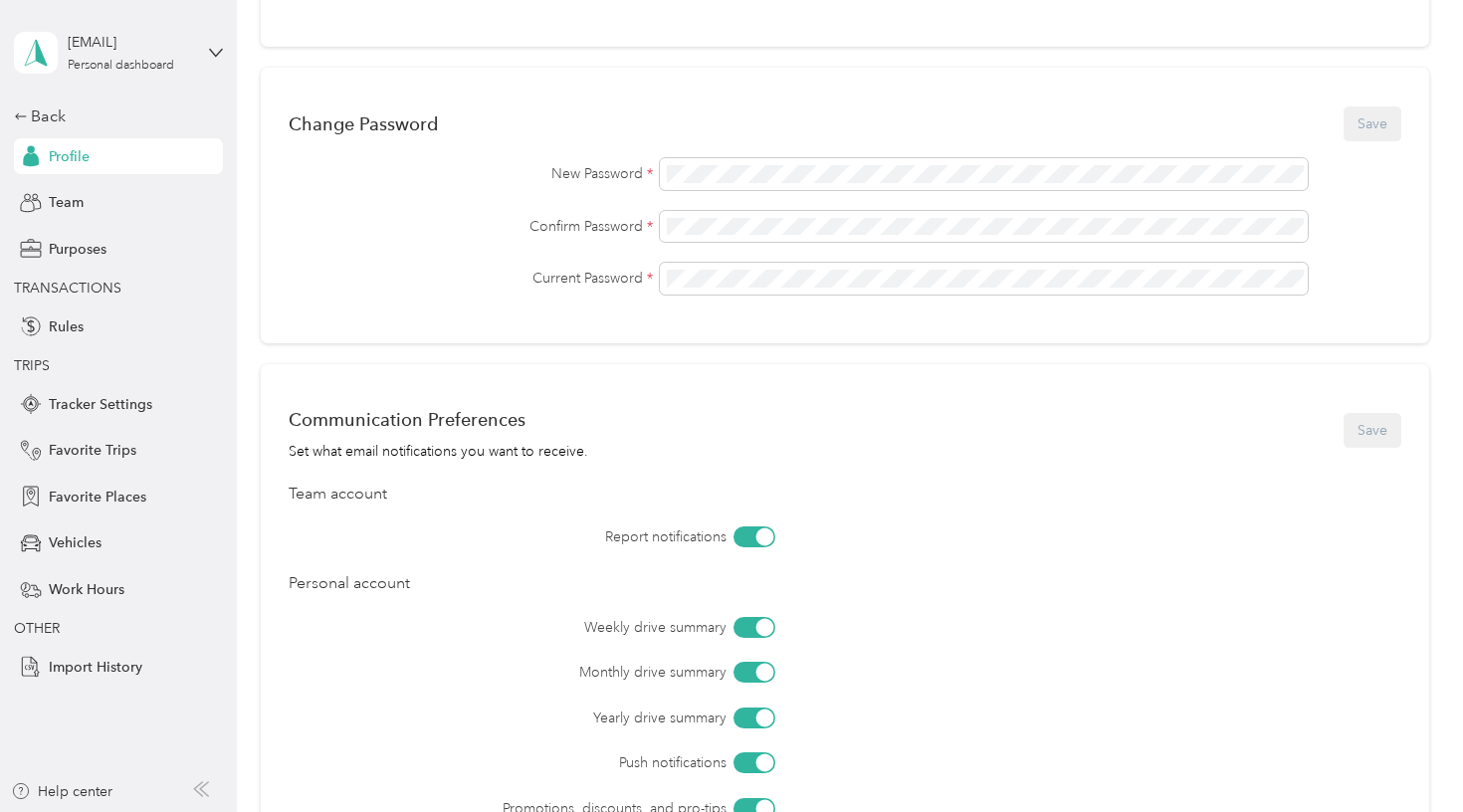 scroll, scrollTop: 578, scrollLeft: 0, axis: vertical 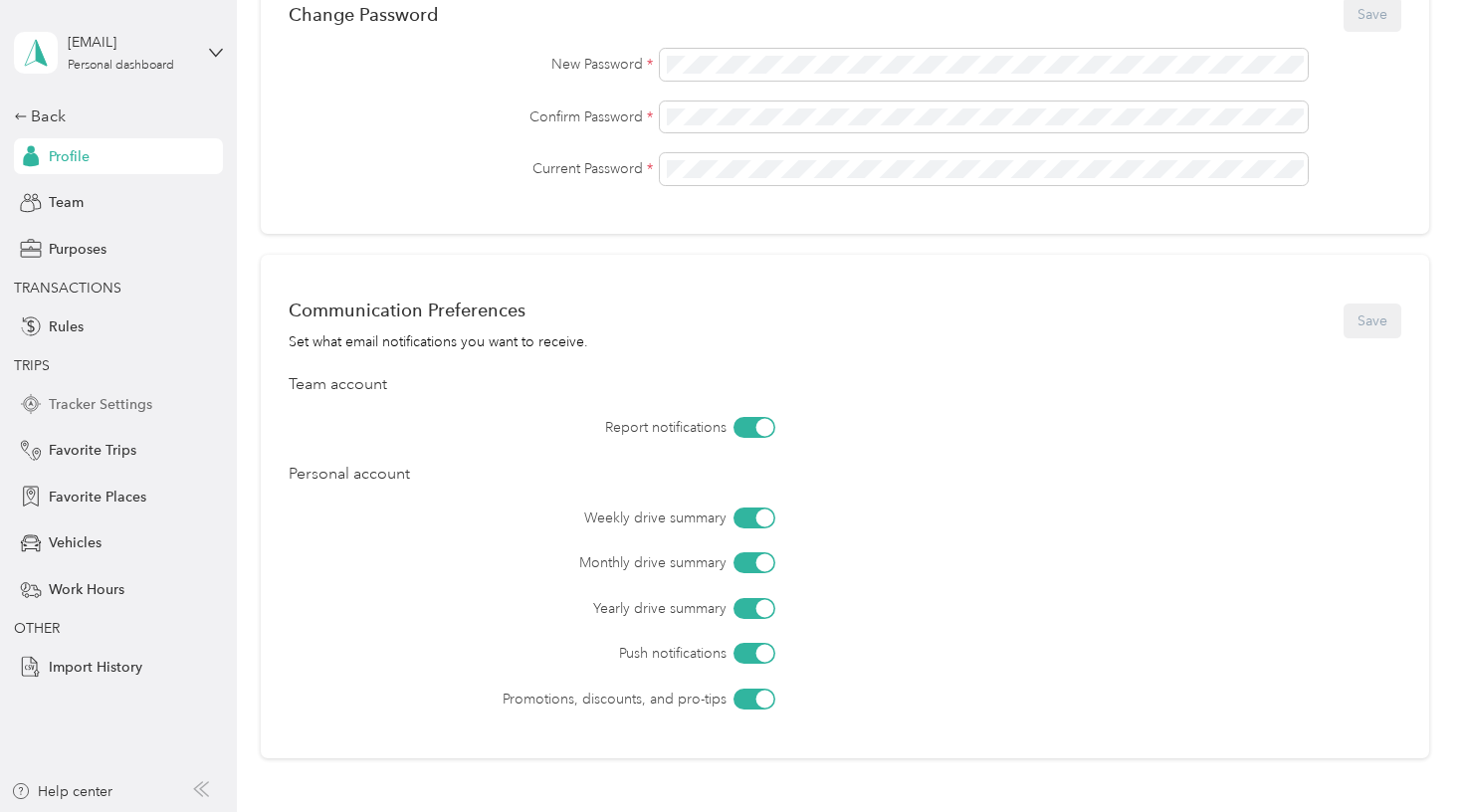 click on "Tracker Settings" at bounding box center [101, 404] 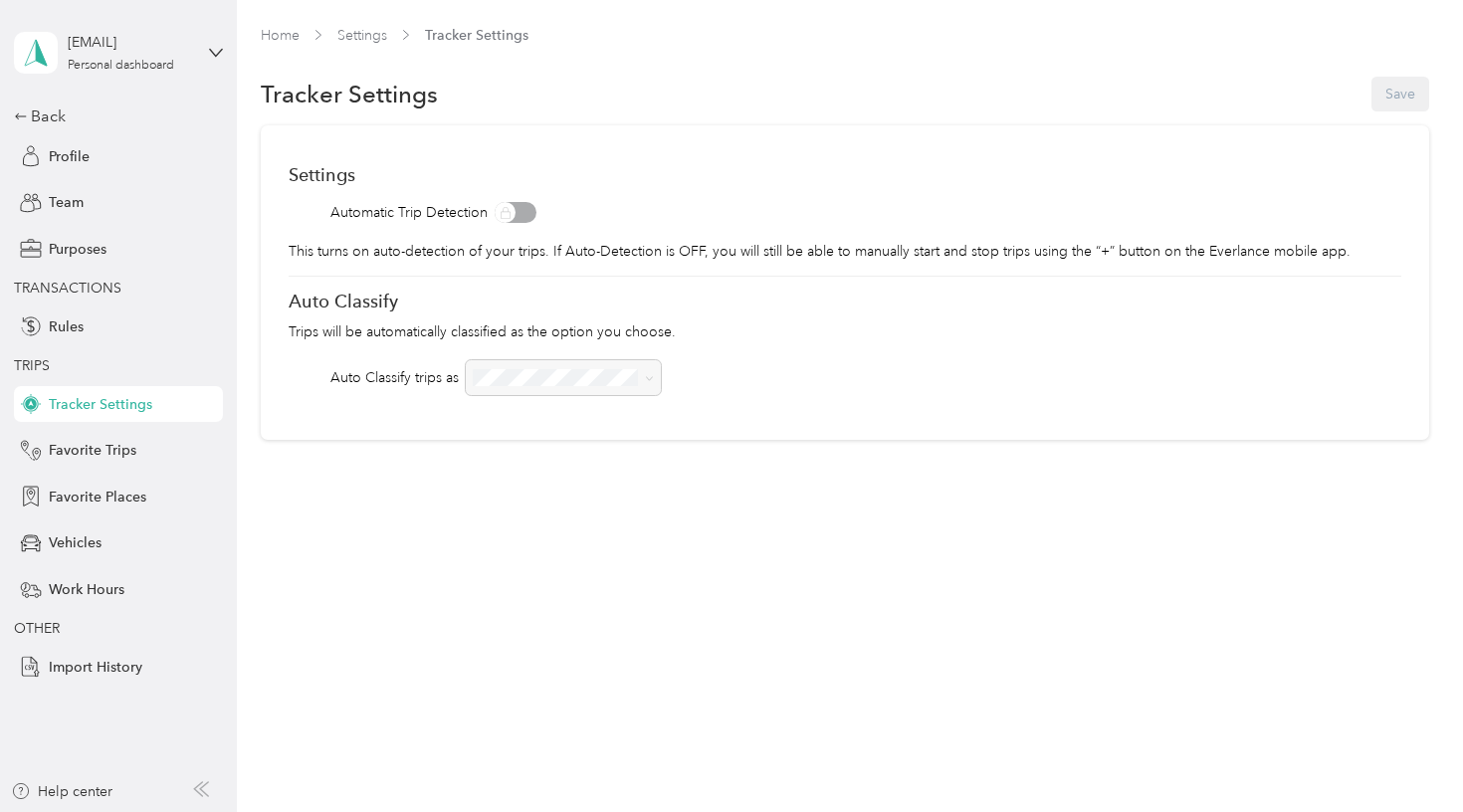 scroll, scrollTop: 0, scrollLeft: 0, axis: both 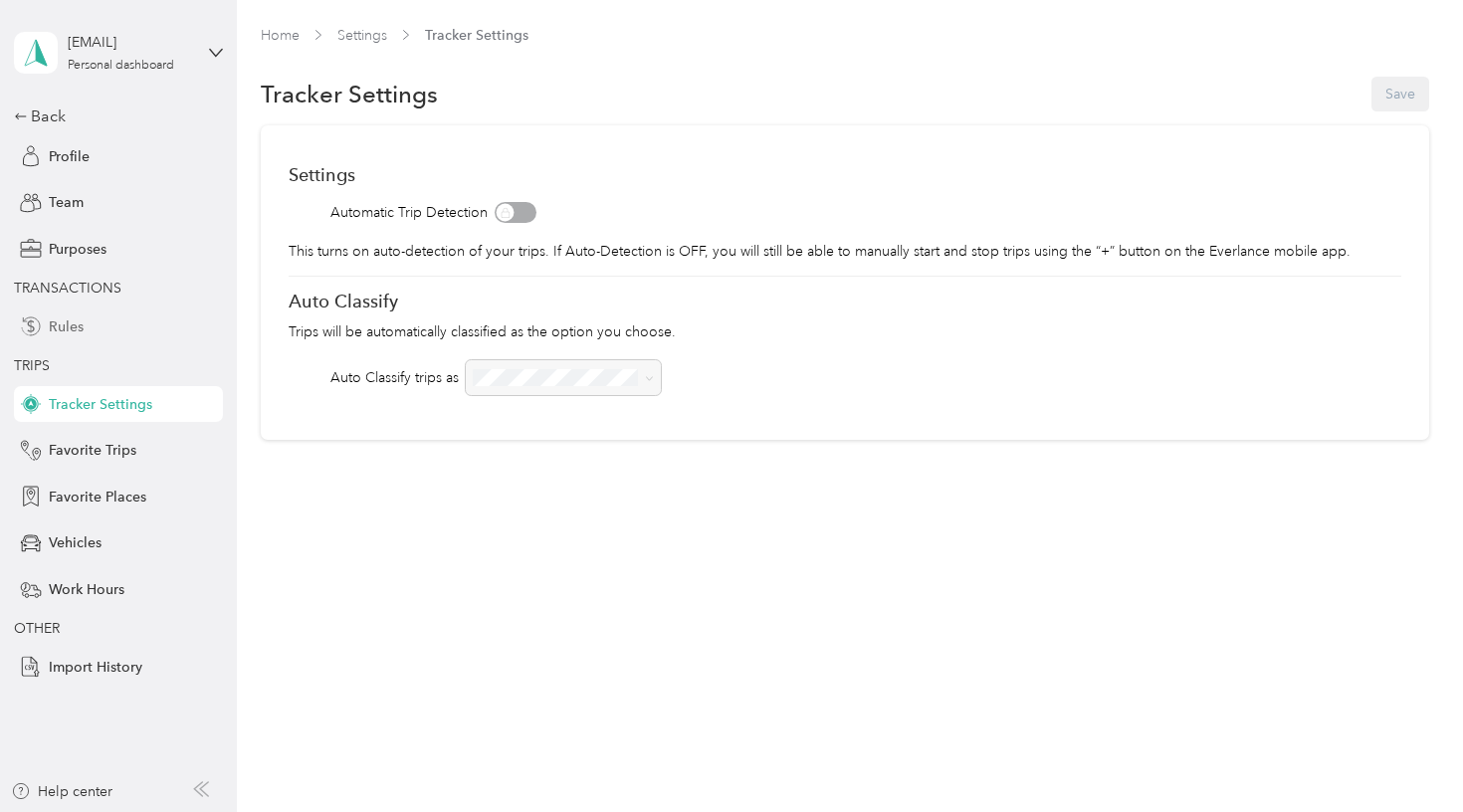 click on "Rules" at bounding box center [66, 326] 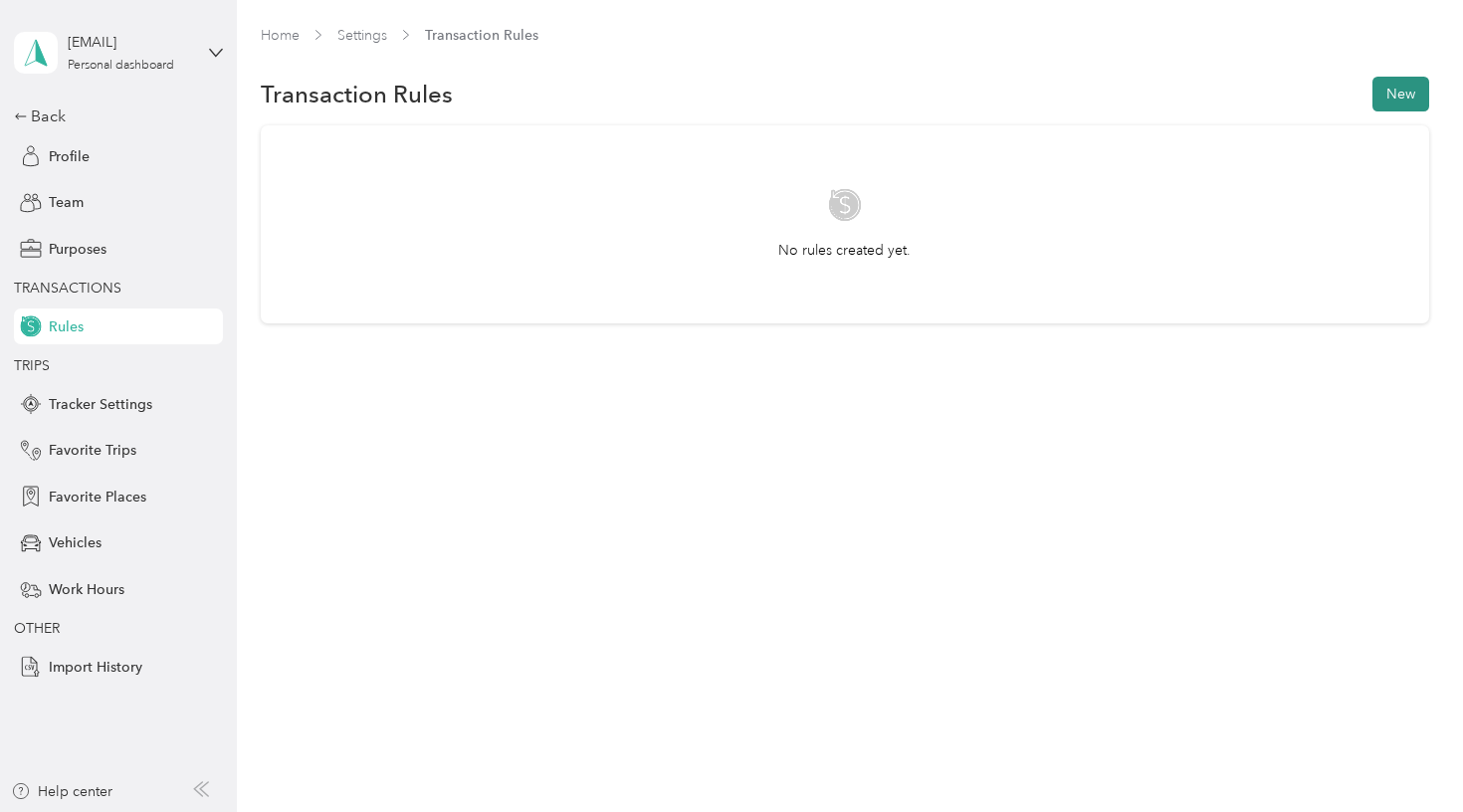 click on "New" at bounding box center (1400, 94) 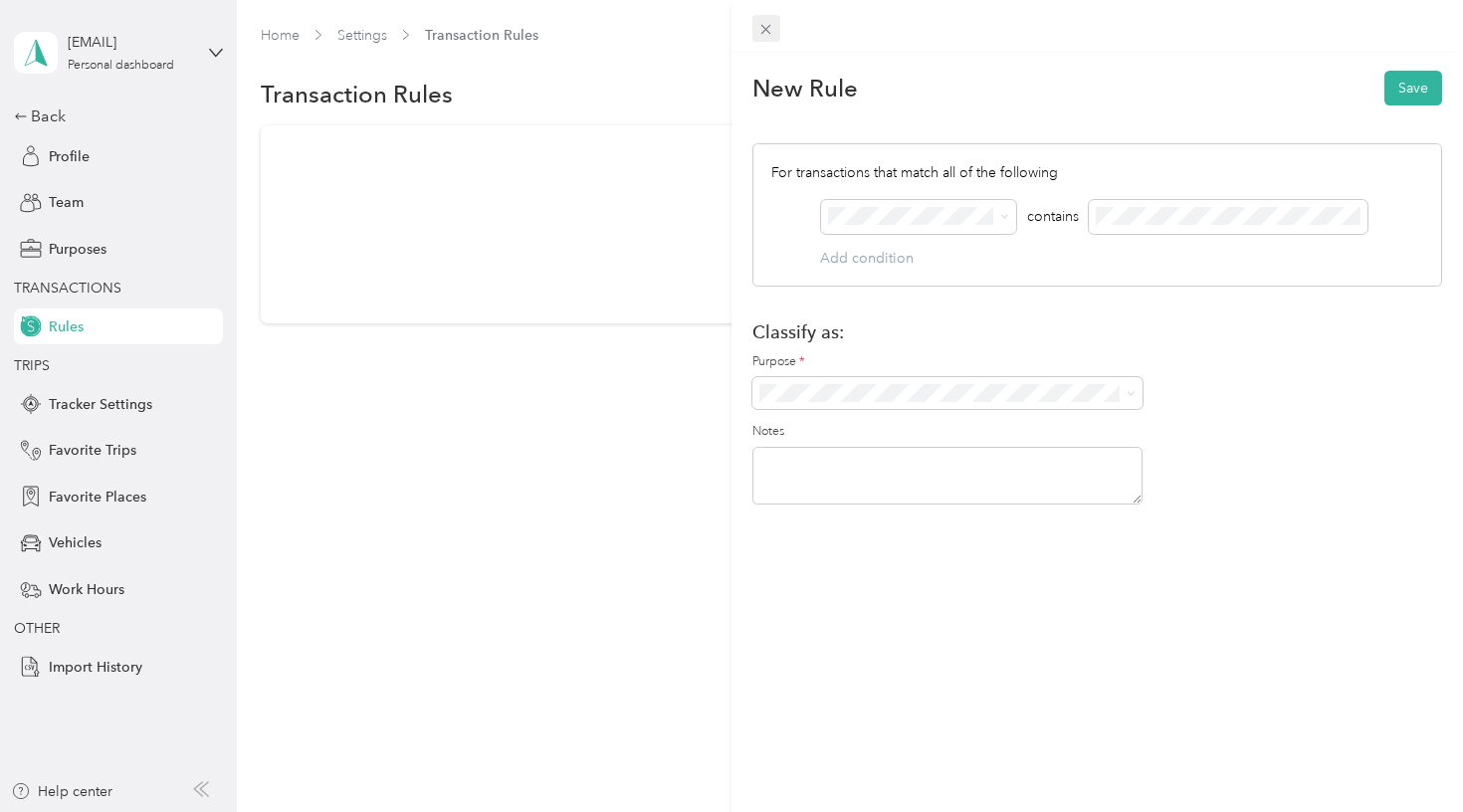 click 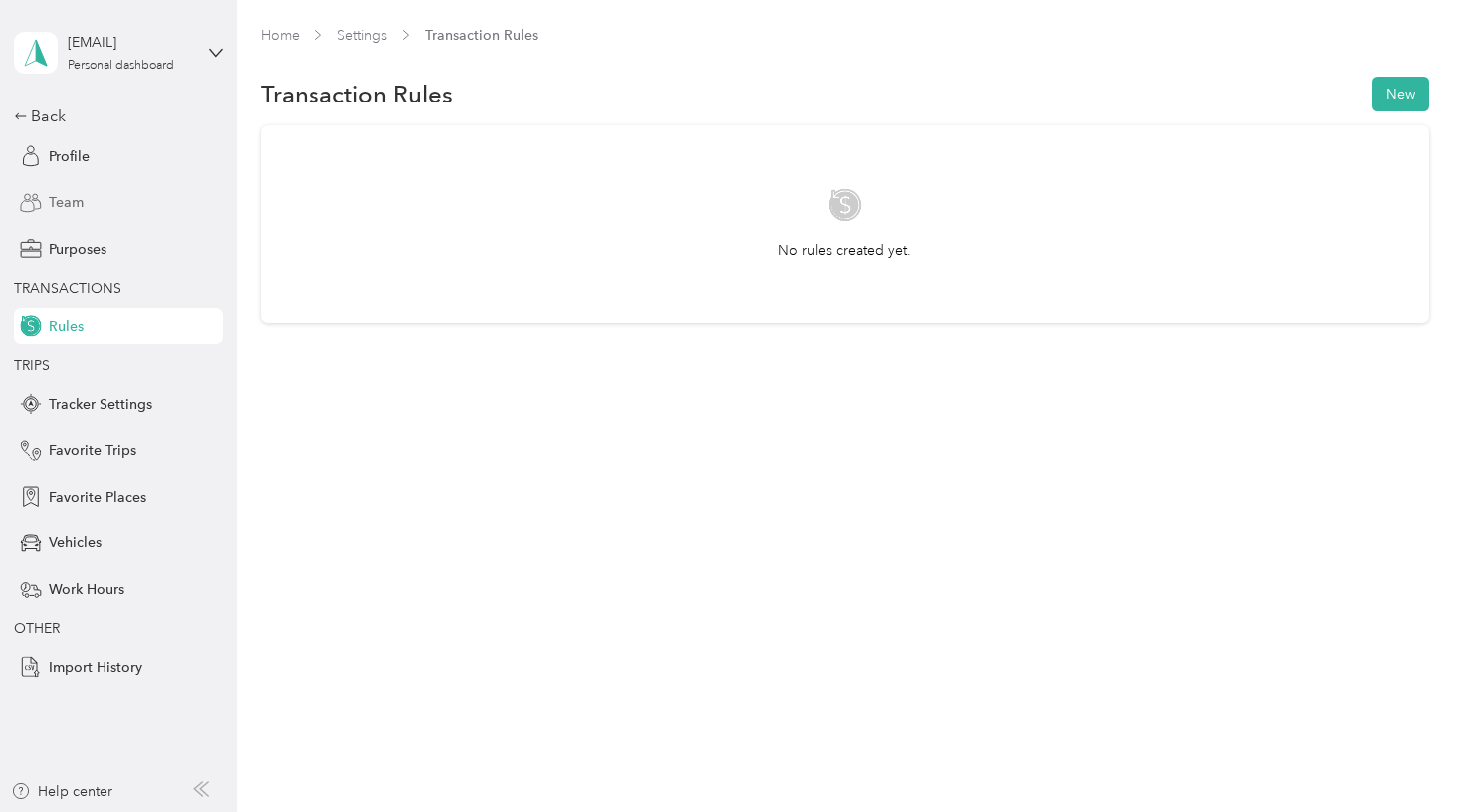 click on "Team" at bounding box center [66, 202] 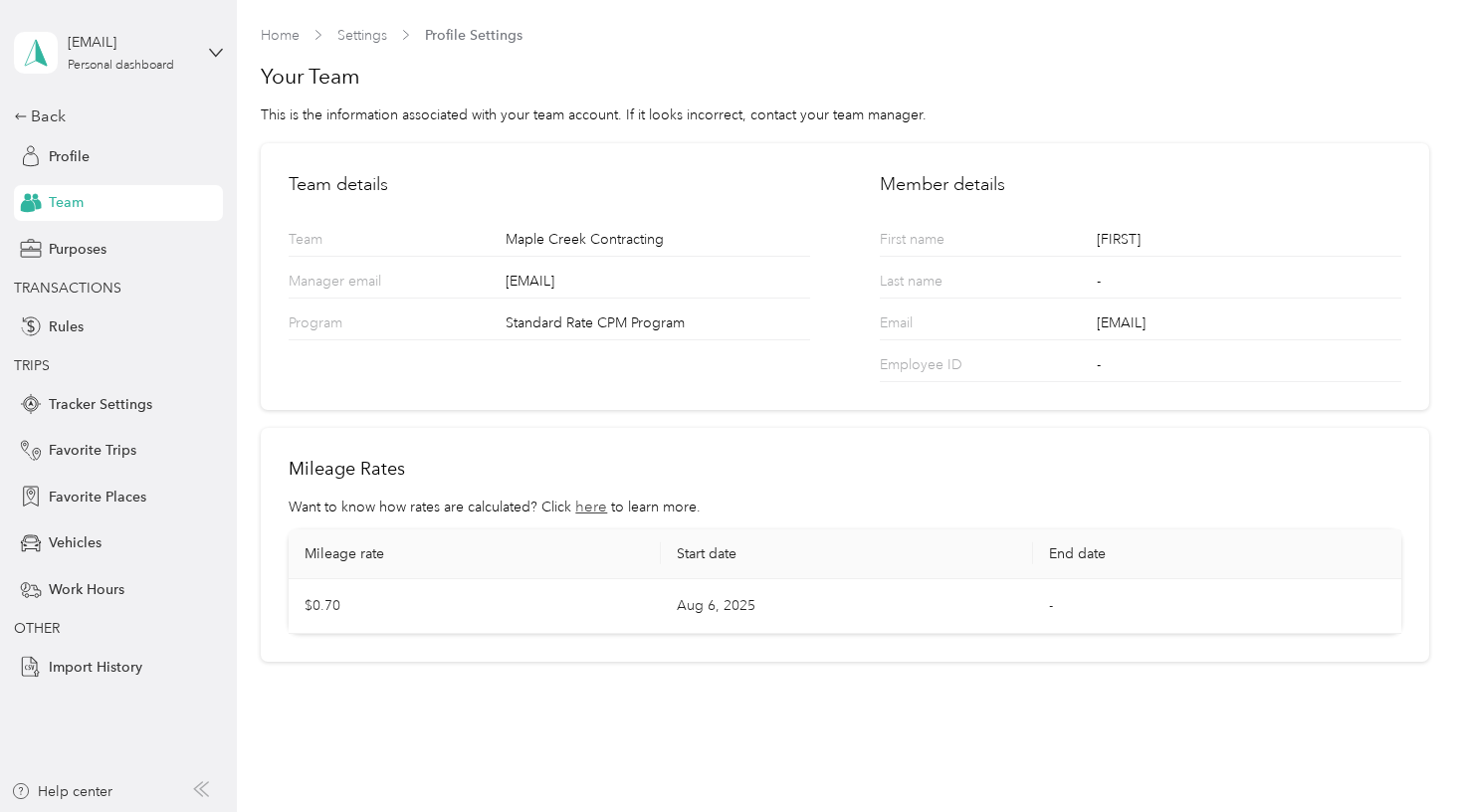scroll, scrollTop: 0, scrollLeft: 0, axis: both 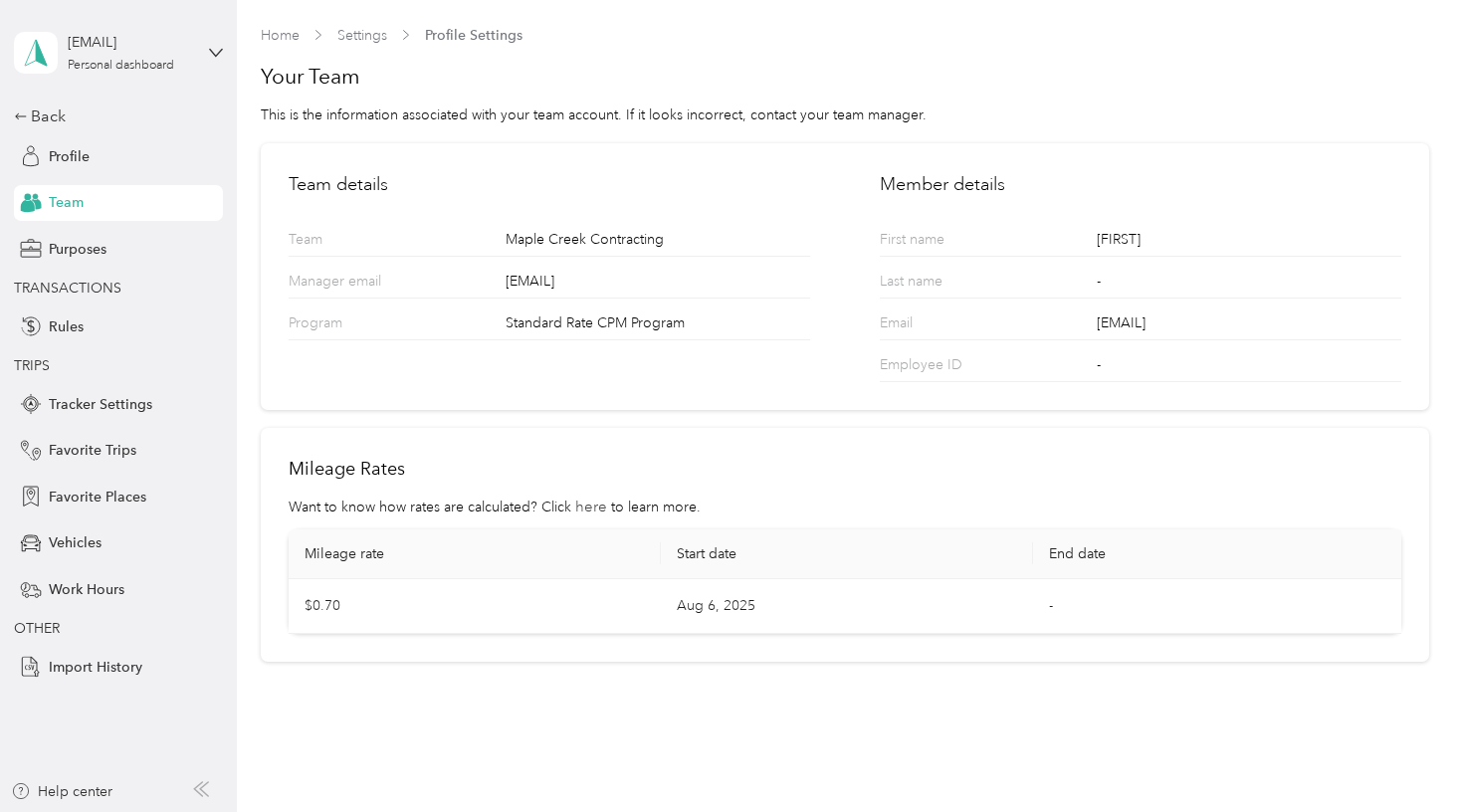 click on "here" at bounding box center (591, 507) 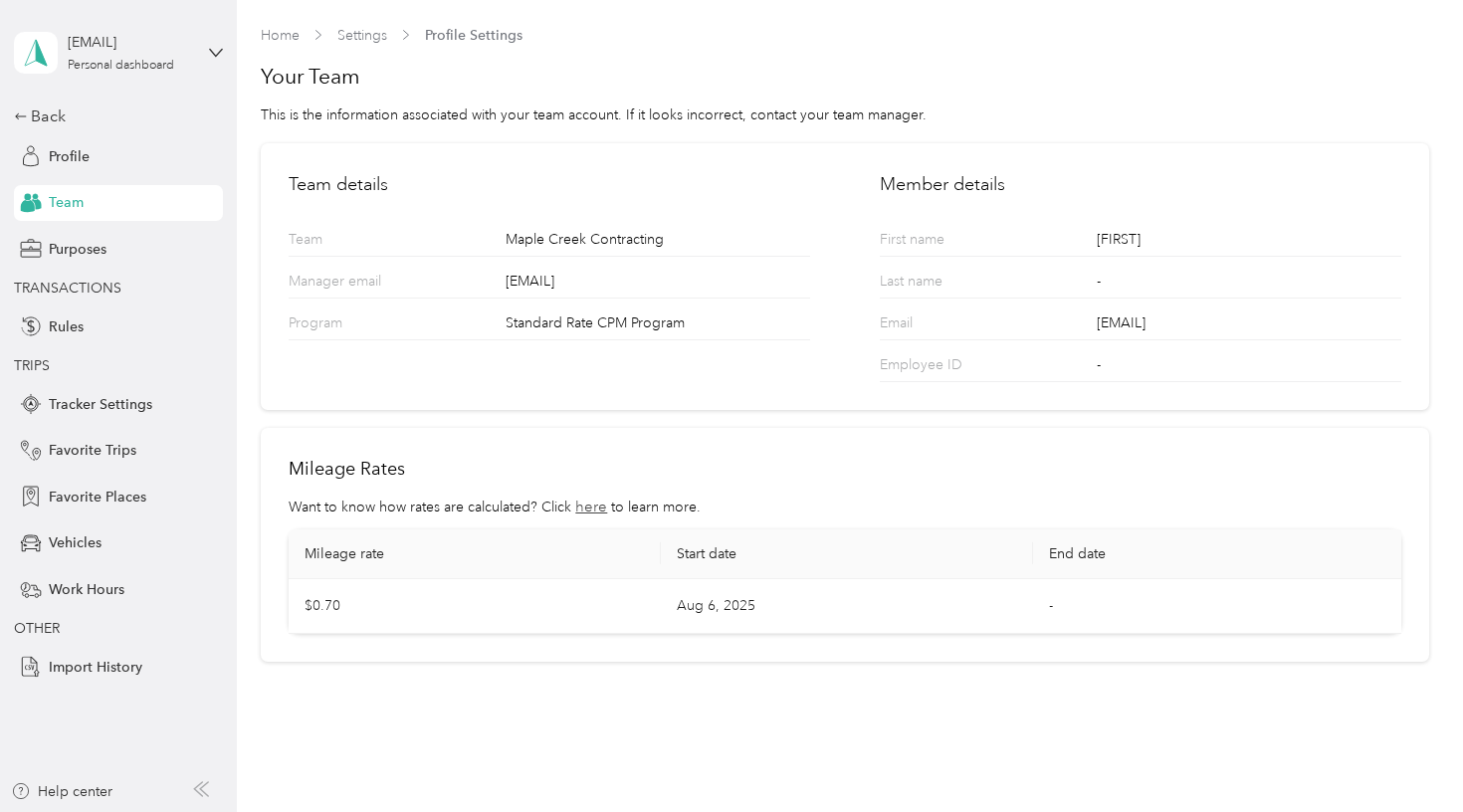 scroll, scrollTop: 0, scrollLeft: 0, axis: both 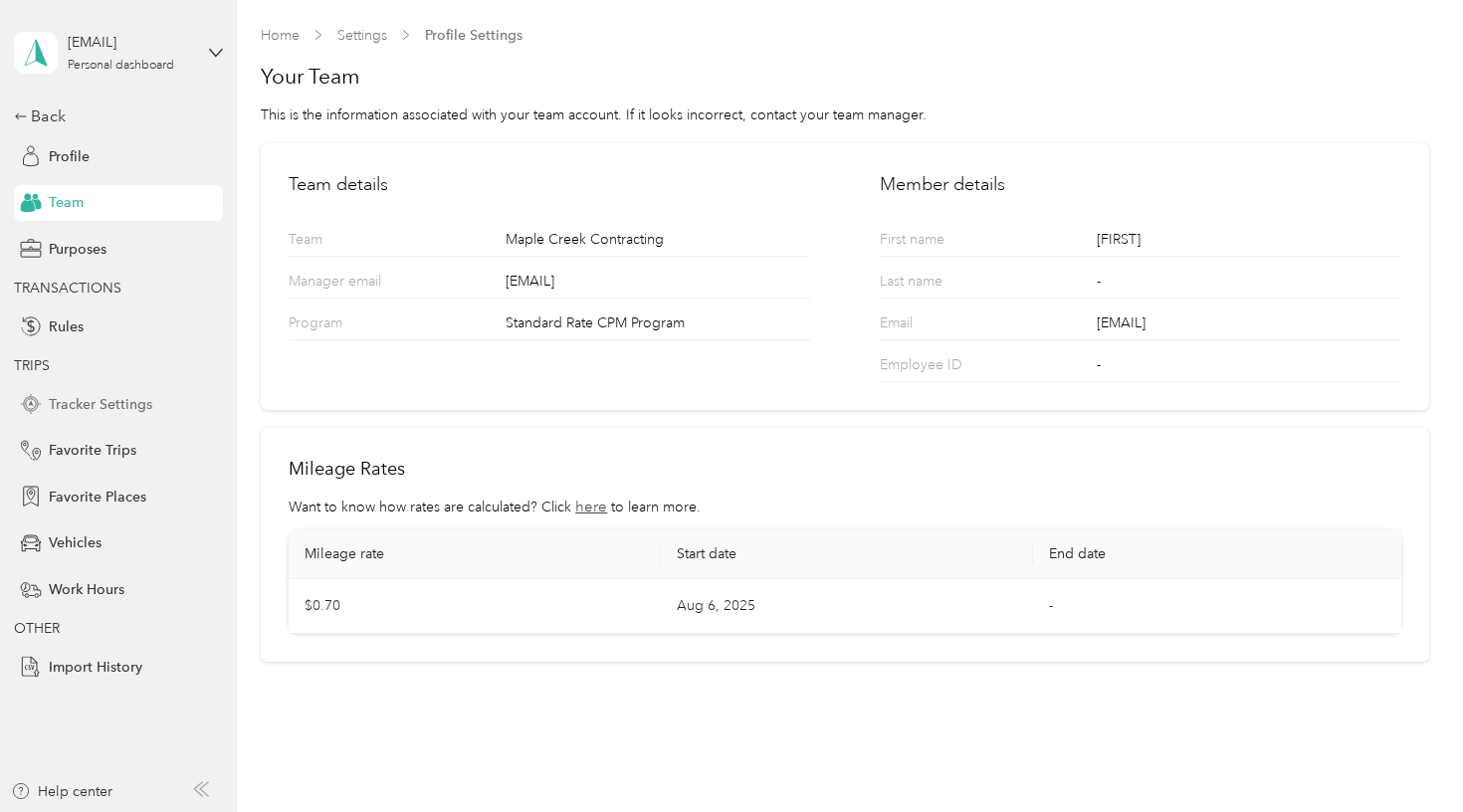 click on "Tracker Settings" at bounding box center [101, 404] 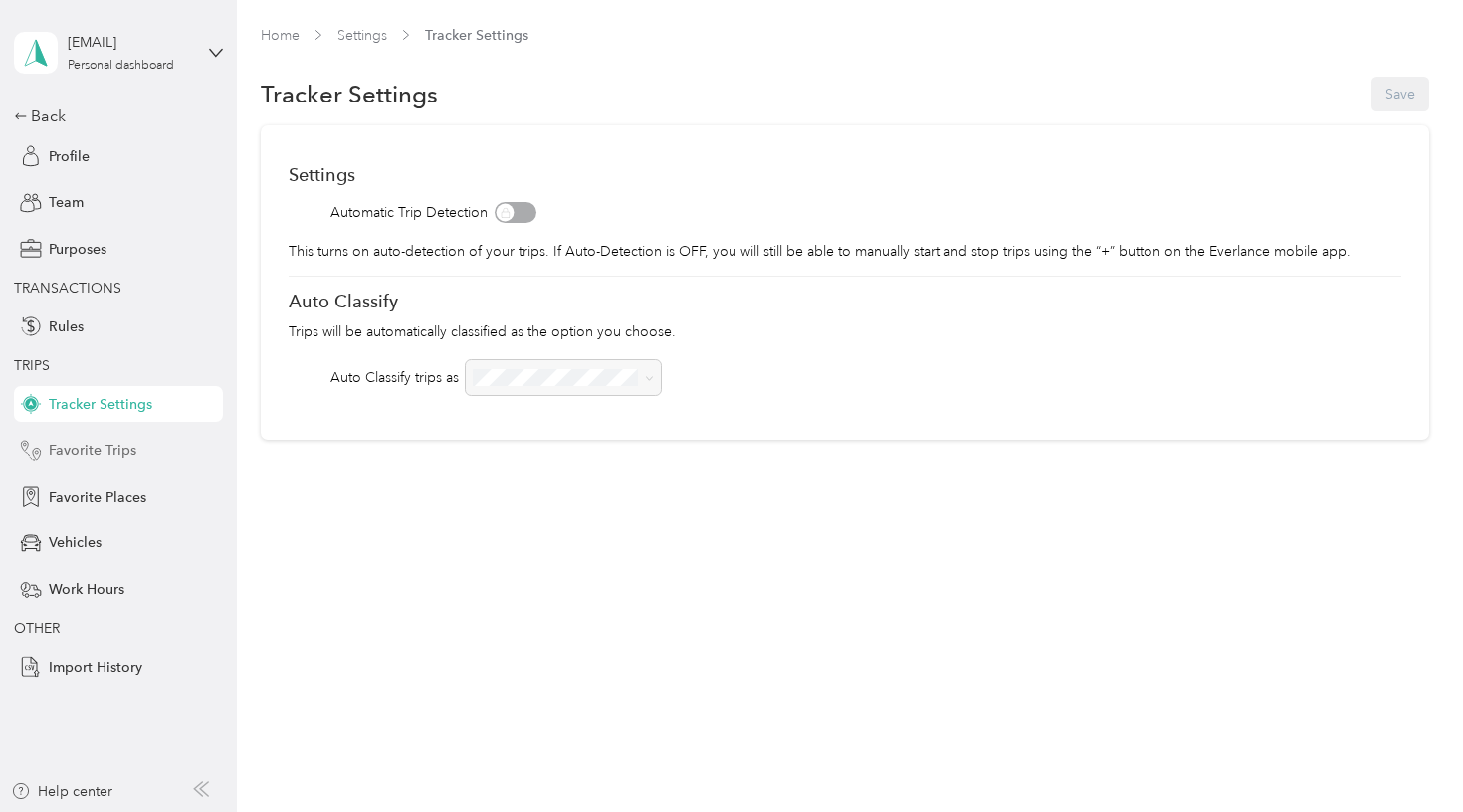 click on "Favorite Trips" at bounding box center [93, 450] 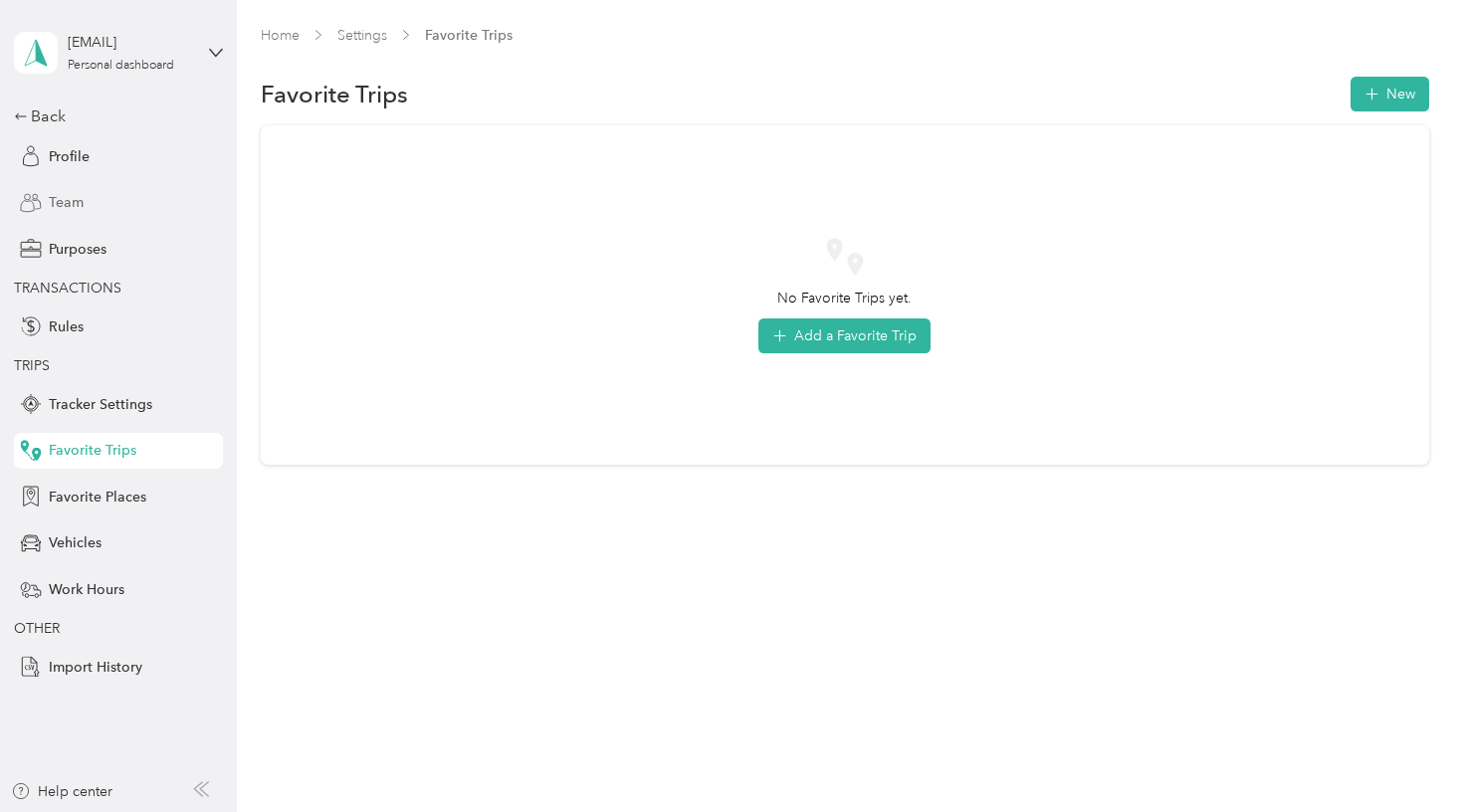 click on "Team" at bounding box center (118, 203) 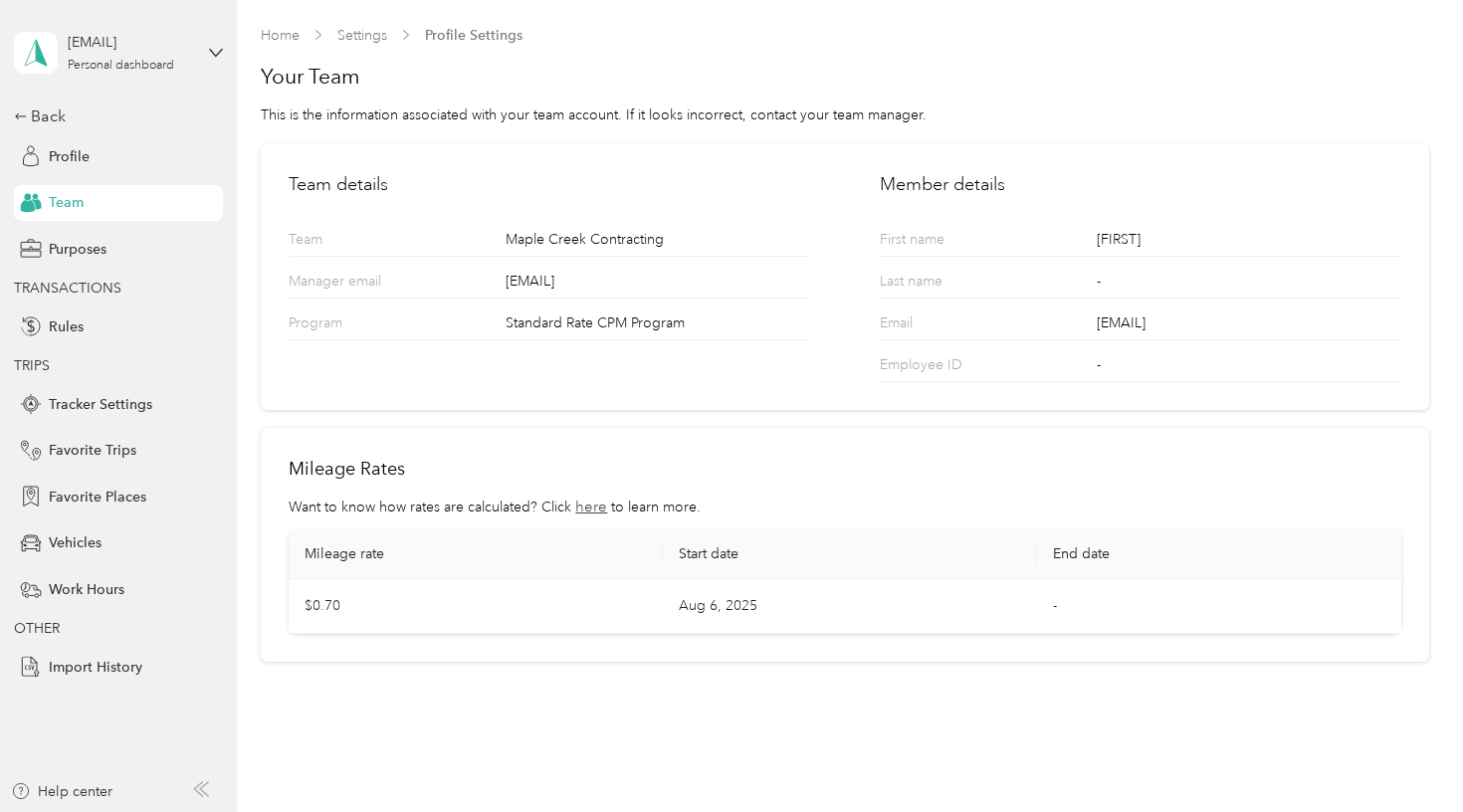 click on "[EMAIL] Personal dashboard" at bounding box center (118, 53) 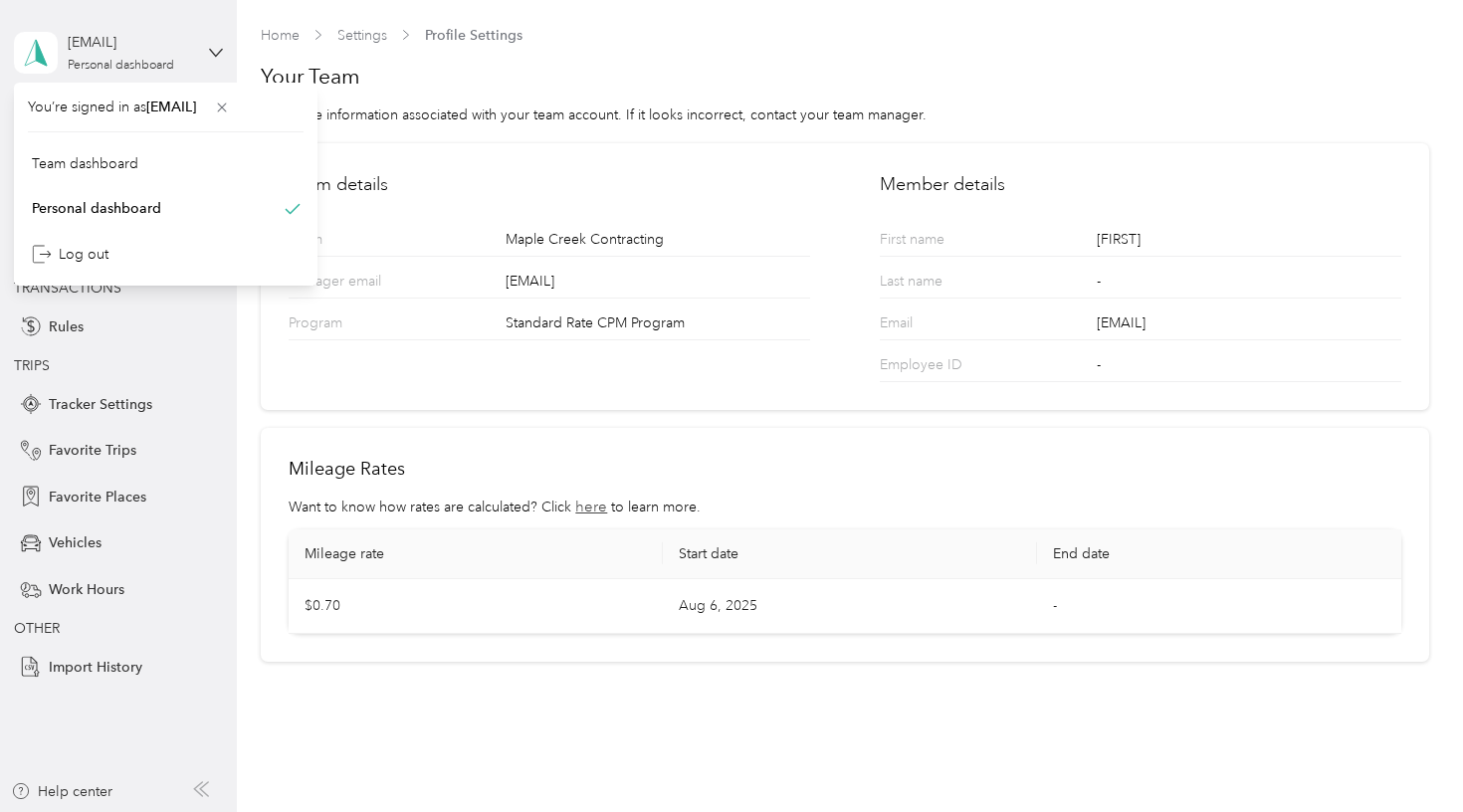 click on "[EMAIL] Personal dashboard" at bounding box center [118, 53] 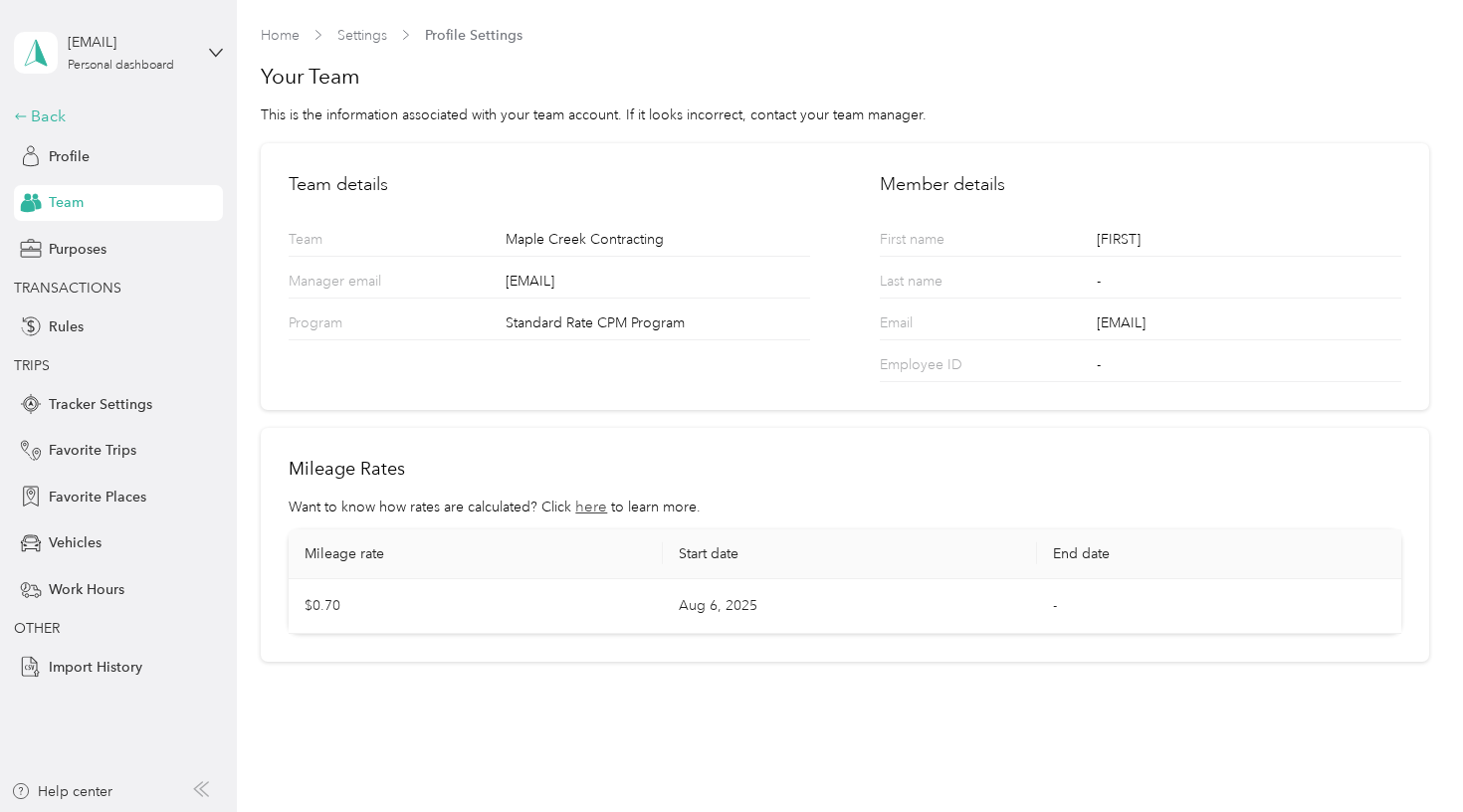 click on "Back" at bounding box center (113, 116) 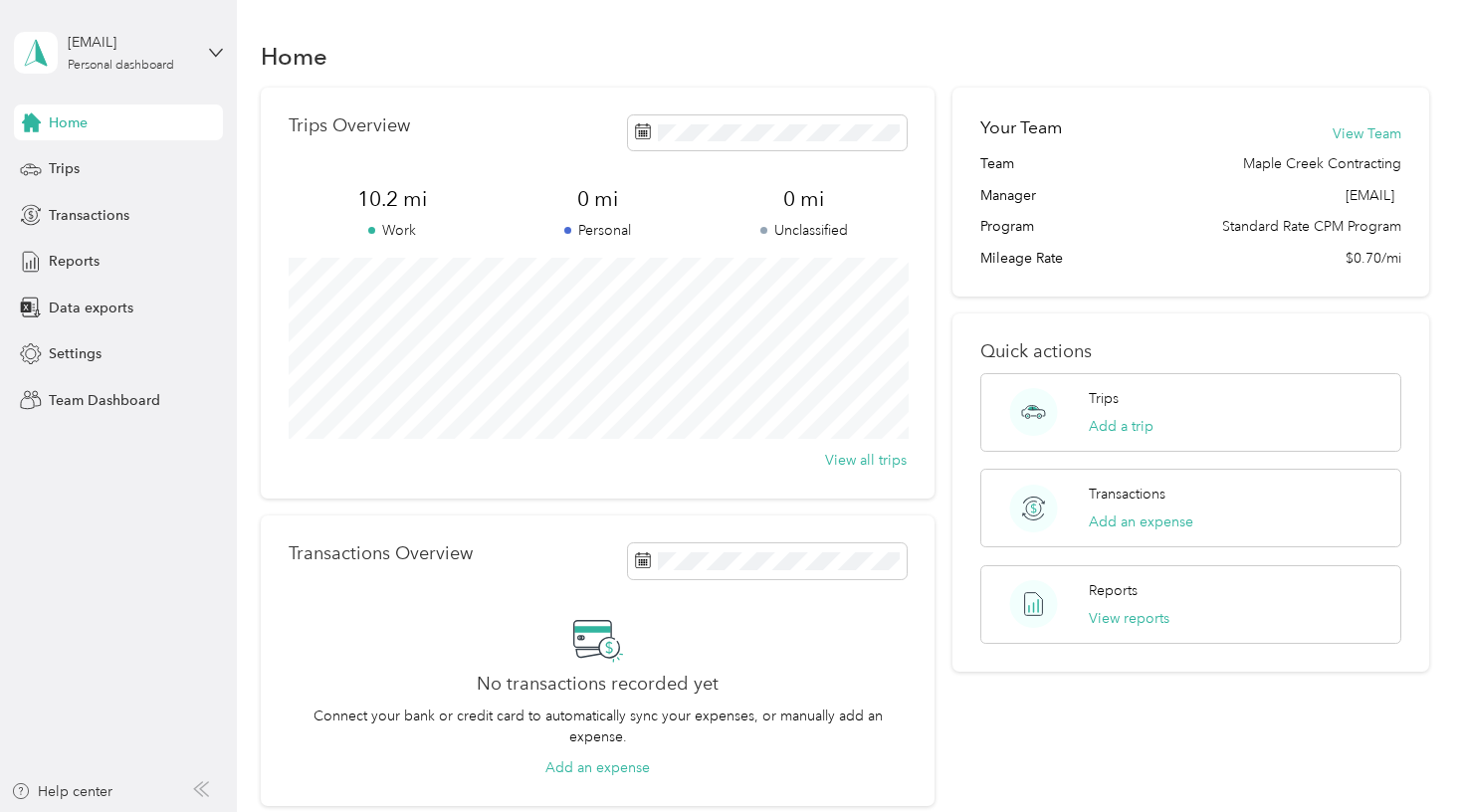 scroll, scrollTop: 0, scrollLeft: 0, axis: both 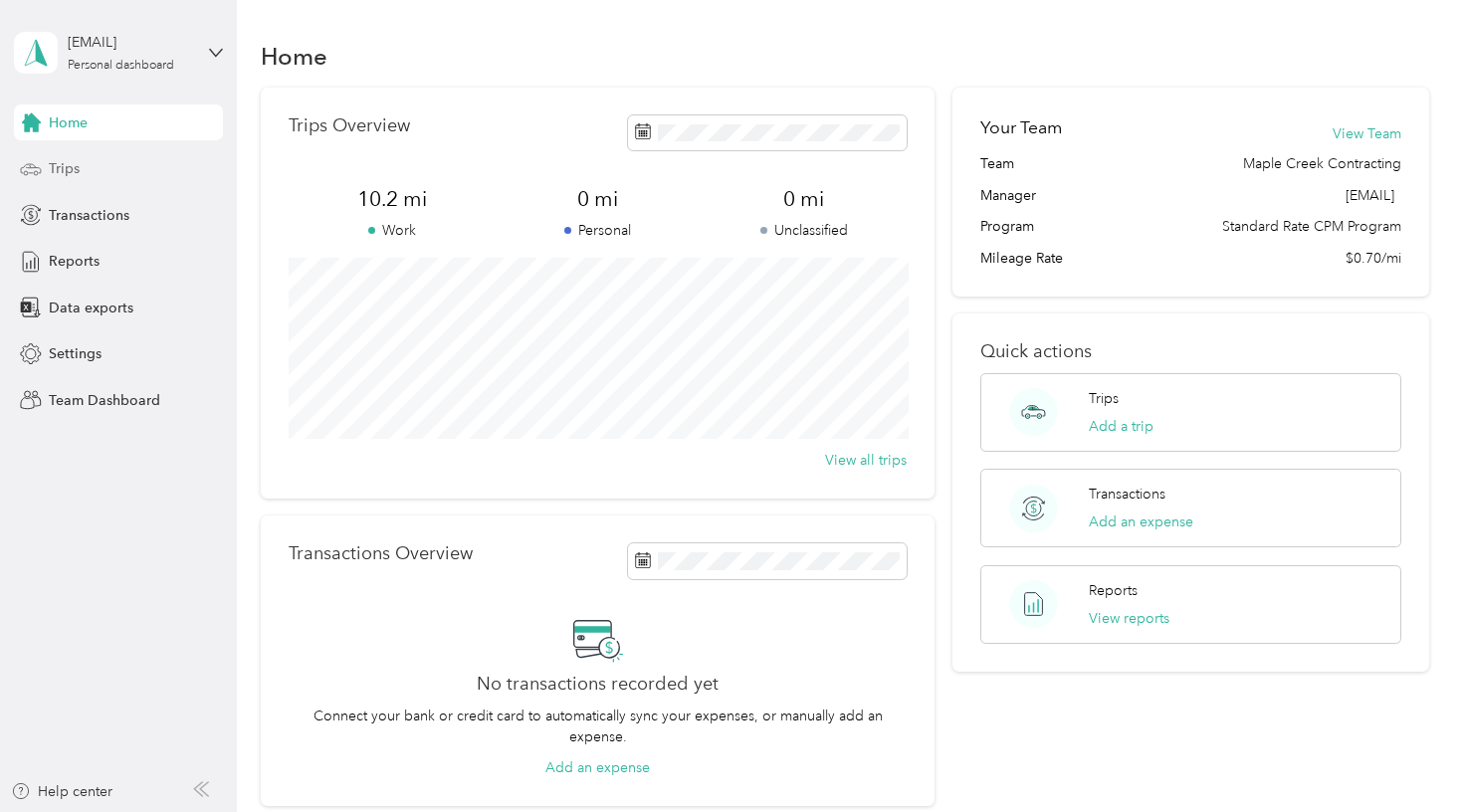 click on "Trips" at bounding box center (118, 169) 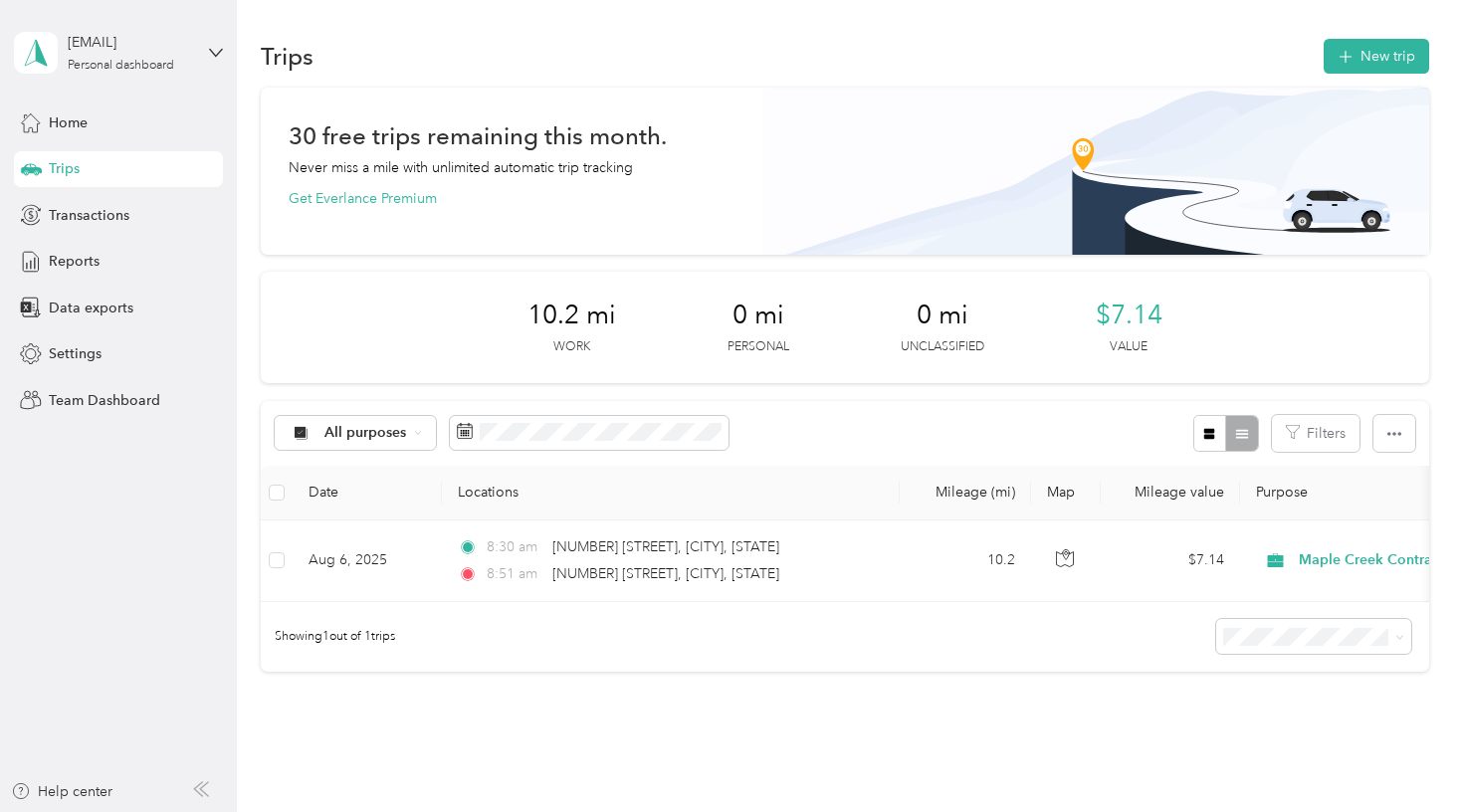 scroll, scrollTop: 31, scrollLeft: 0, axis: vertical 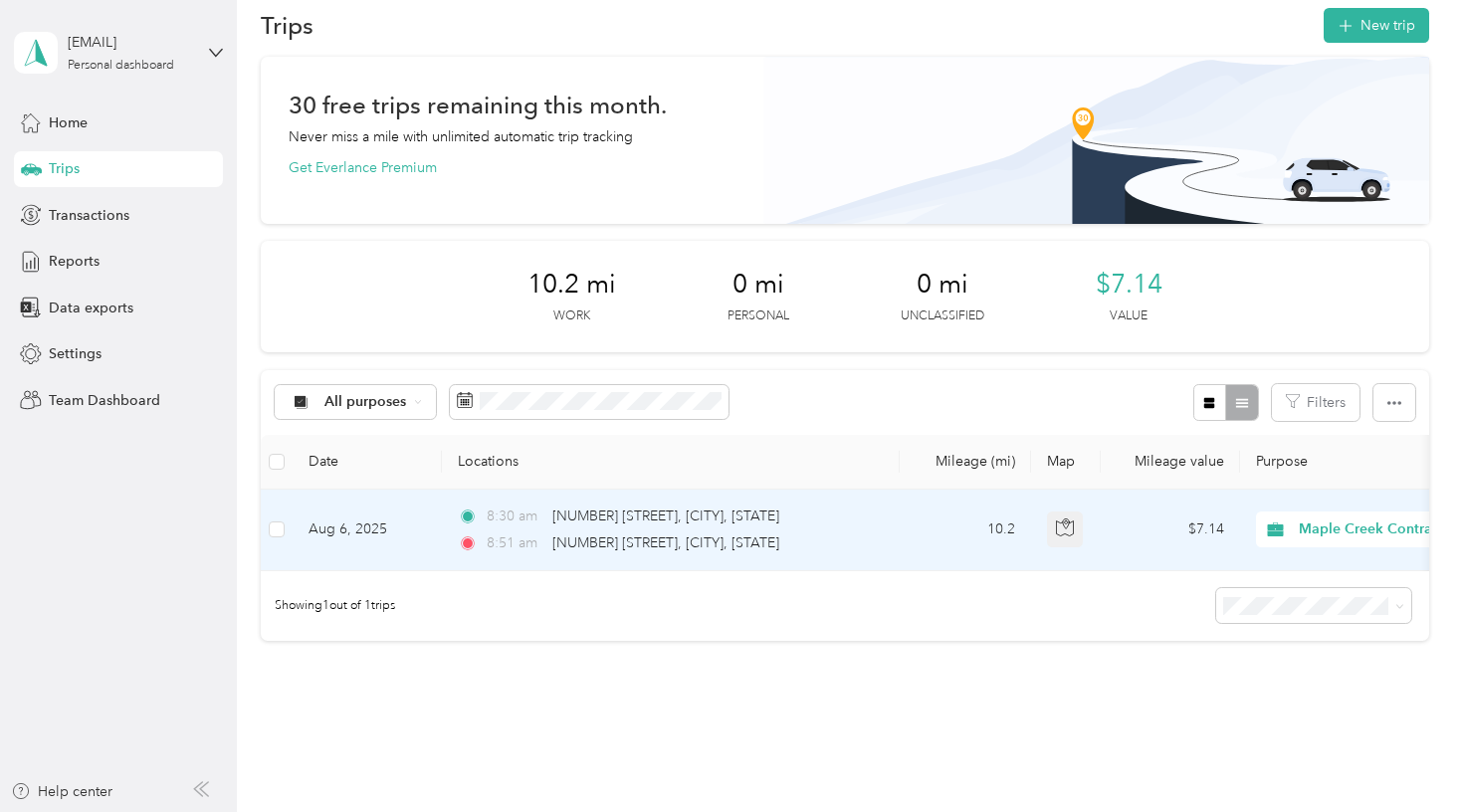click 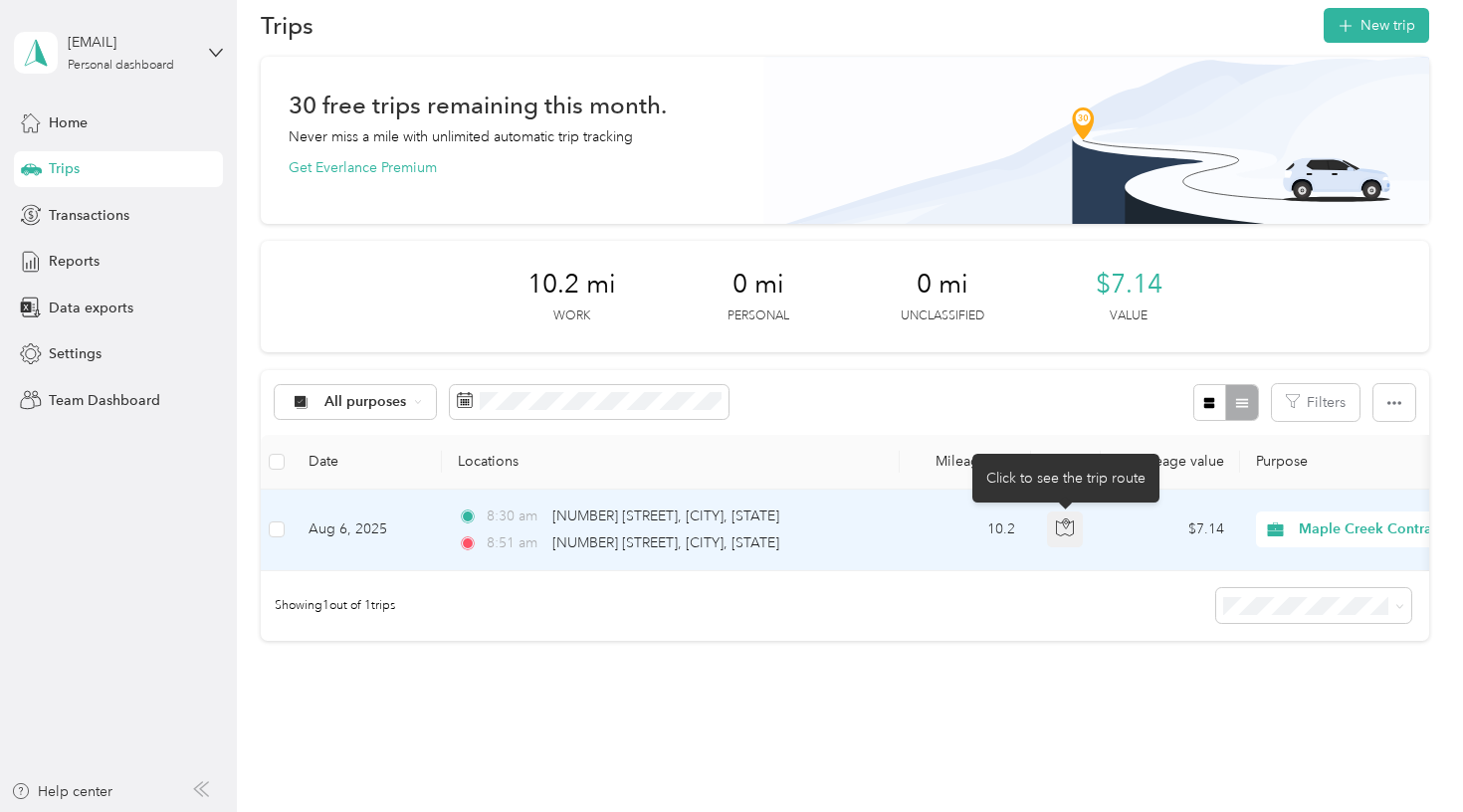 click 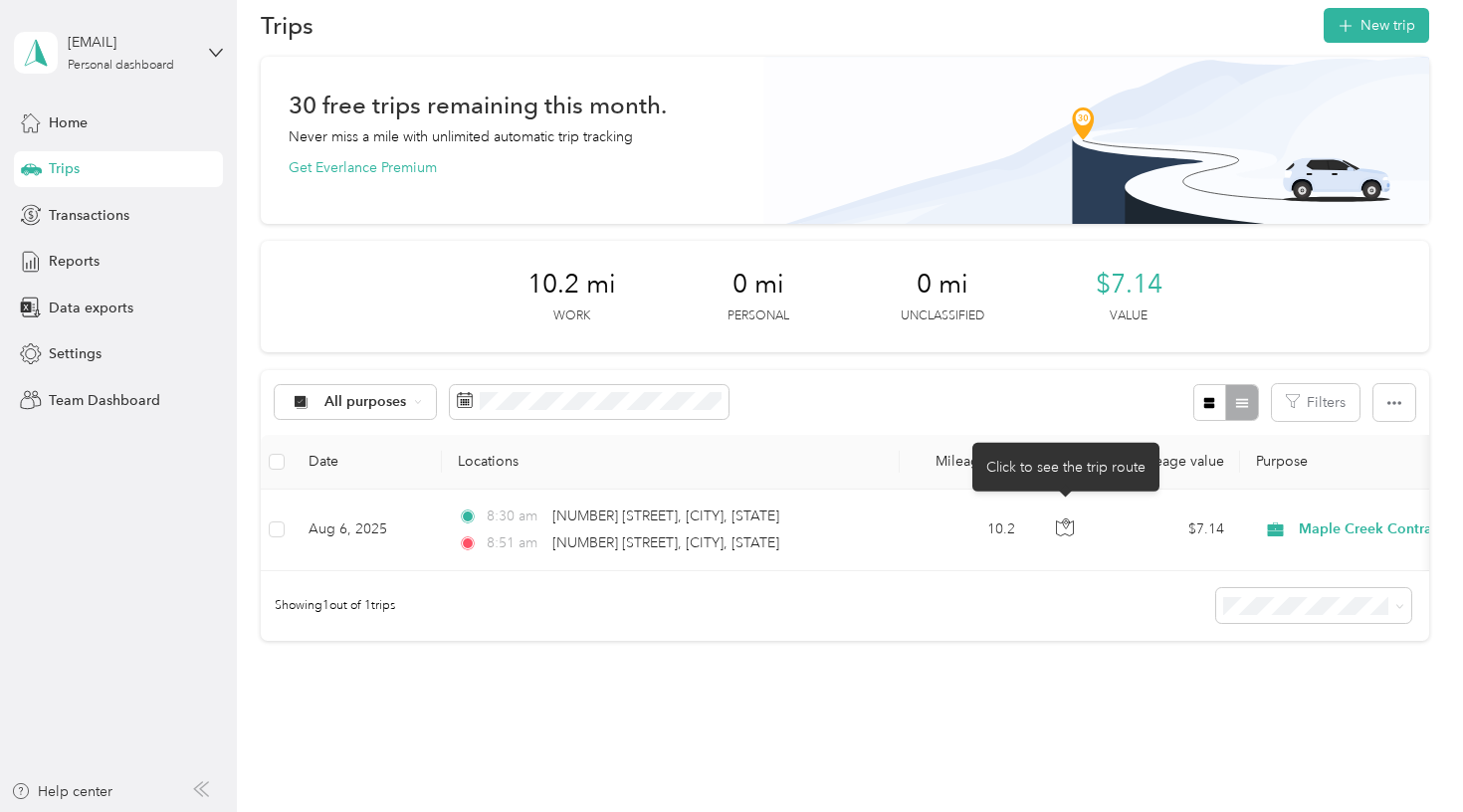 click on "30 free trips remaining this month. Never miss a mile with unlimited automatic trip tracking Get Everlance Premium 10.2   mi Work 0   mi Personal 0   mi Unclassified $7.14 Value All purposes Filters Date Locations Mileage (mi) Map Mileage value Purpose Track Method Report                     Aug 6, 2025 8:30 am [NUMBER] [STREET], [CITY], [STATE] 8:51 am [NUMBER] [STREET], [CITY], [STATE] 10.2 $7.14 Maple Creek Contracting GPS Aug 2025 Showing  1  out of   1  trips" at bounding box center (844, 383) 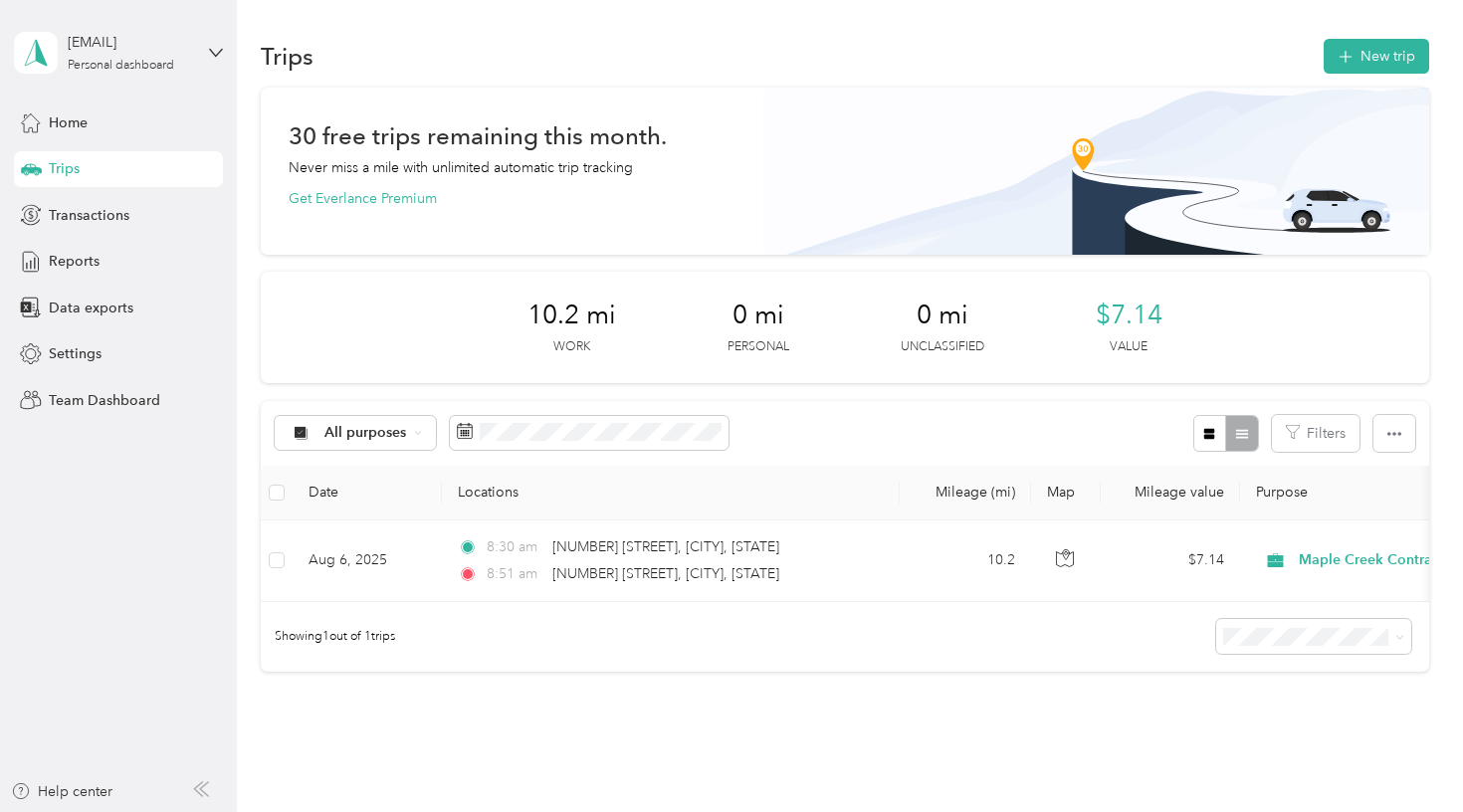 scroll, scrollTop: 0, scrollLeft: 0, axis: both 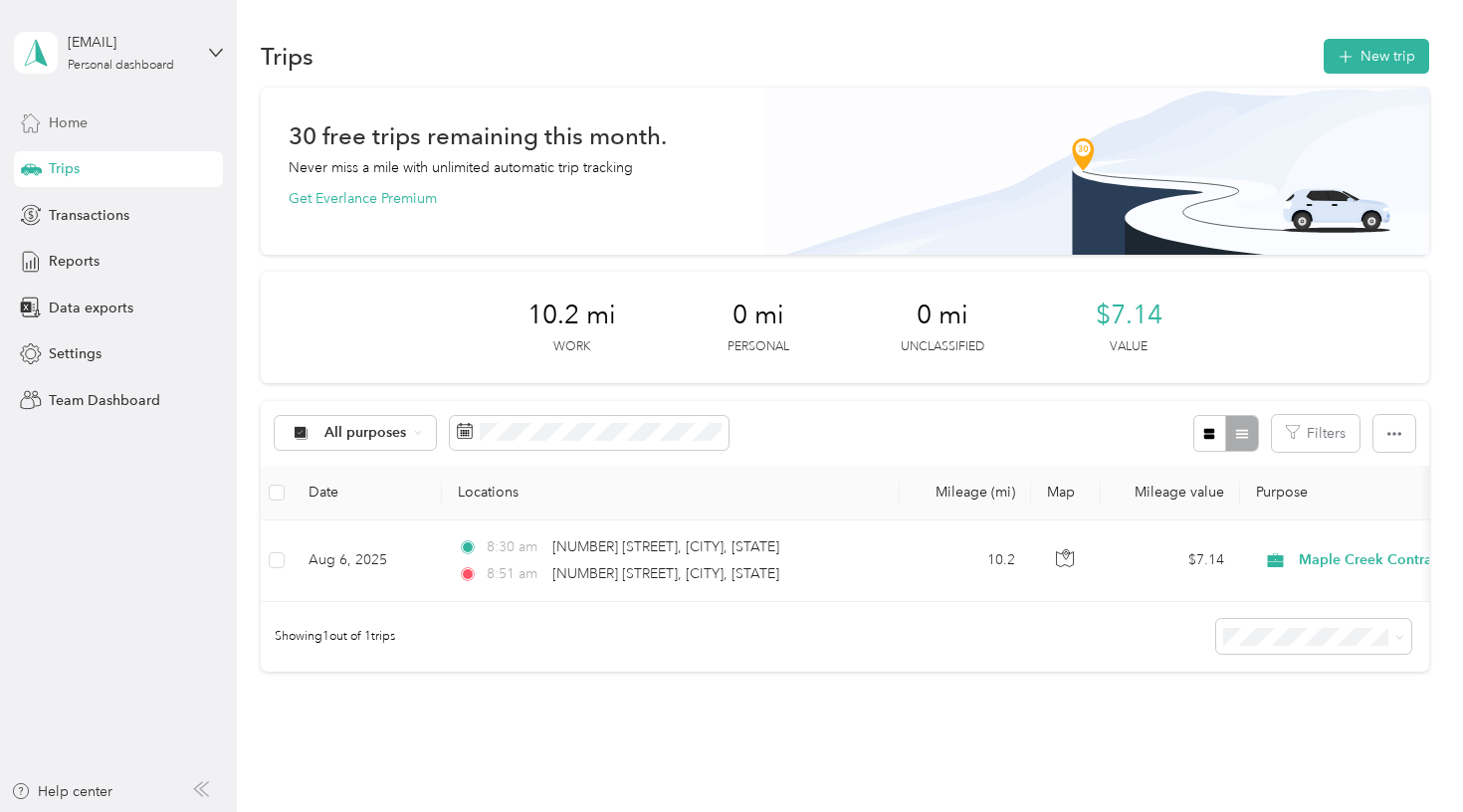 click on "Home" at bounding box center (68, 122) 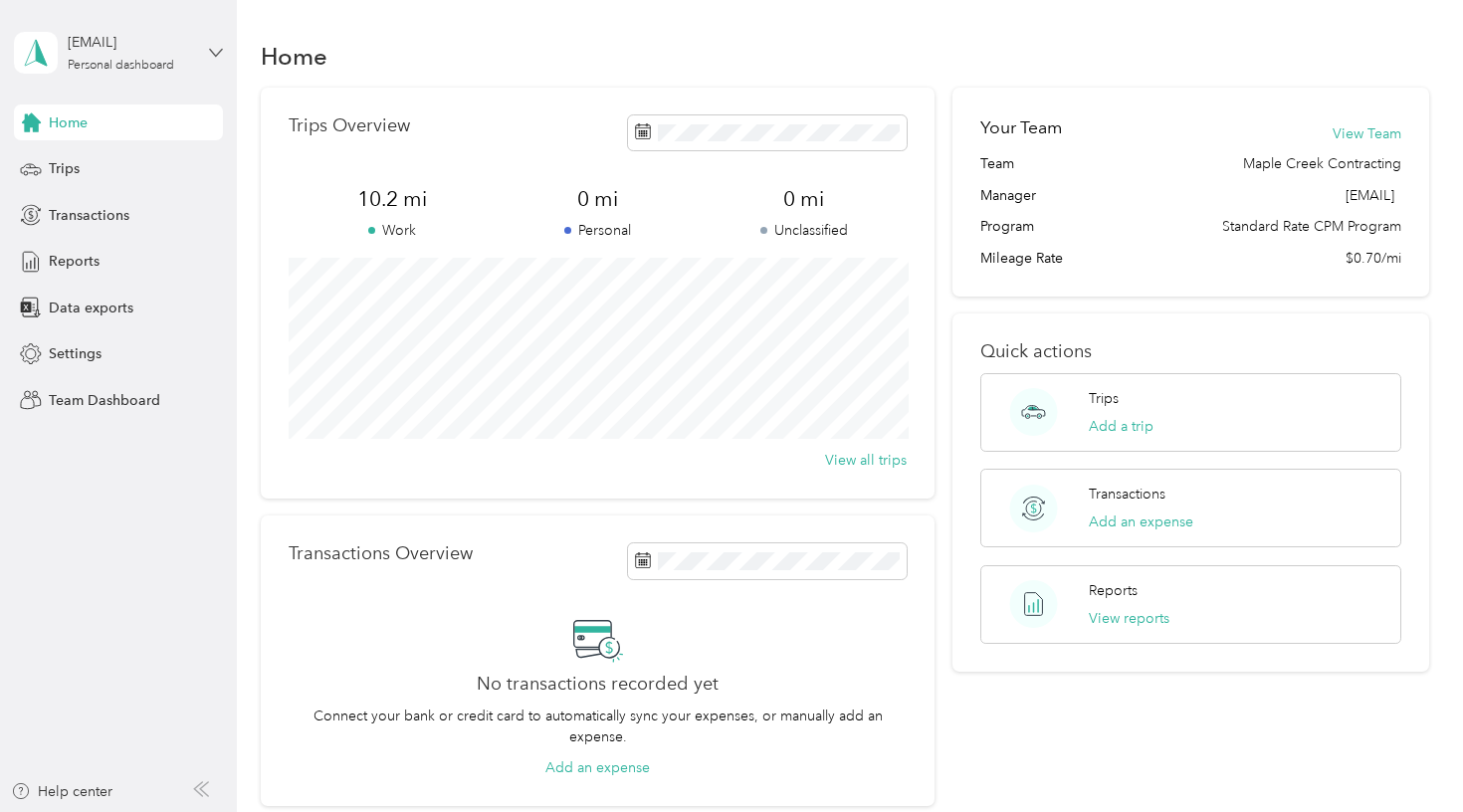click 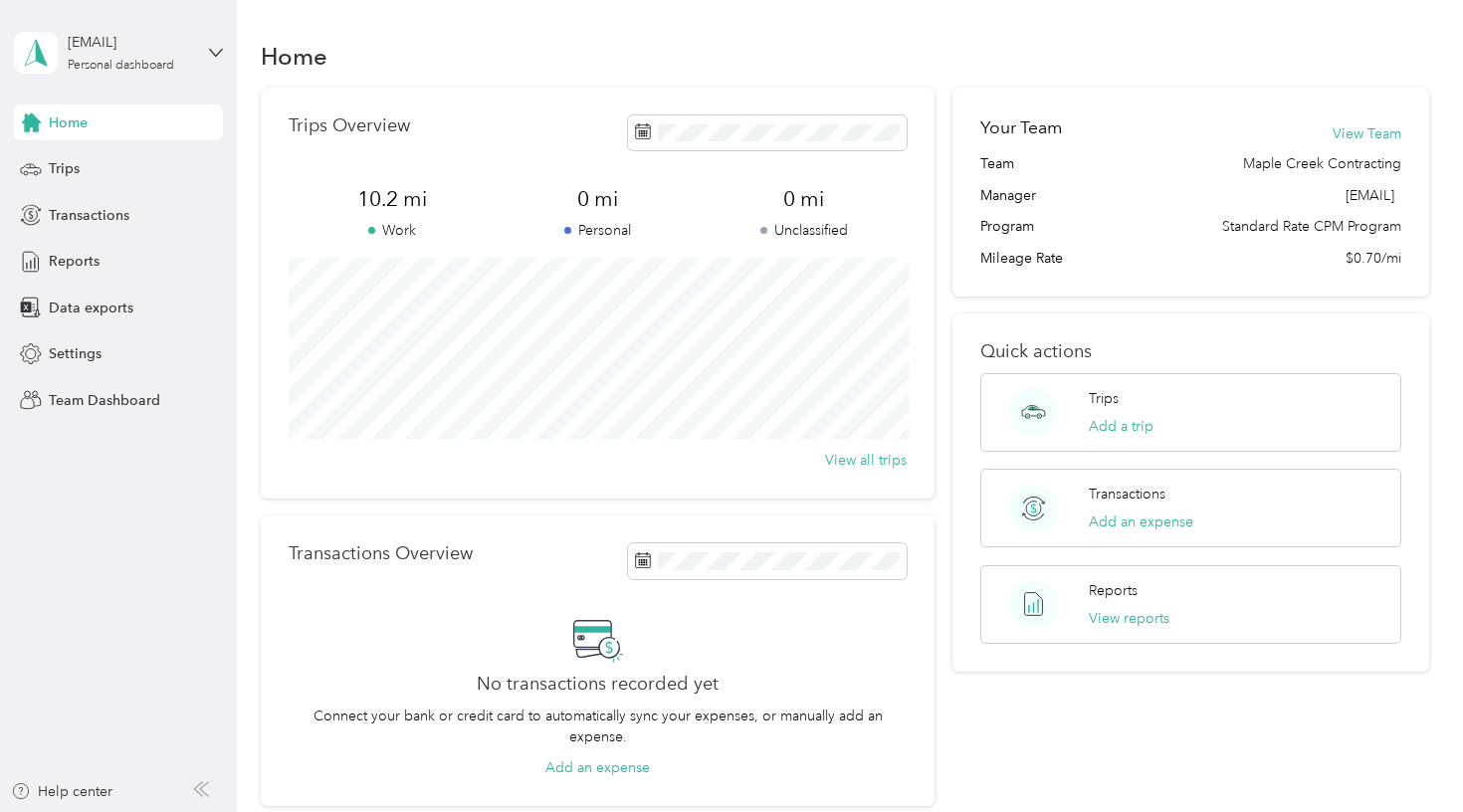 click on "Transactions Overview No transactions recorded yet Connect your bank or credit card to automatically sync your expenses, or manually add an expense. Add an expense" at bounding box center [597, 661] 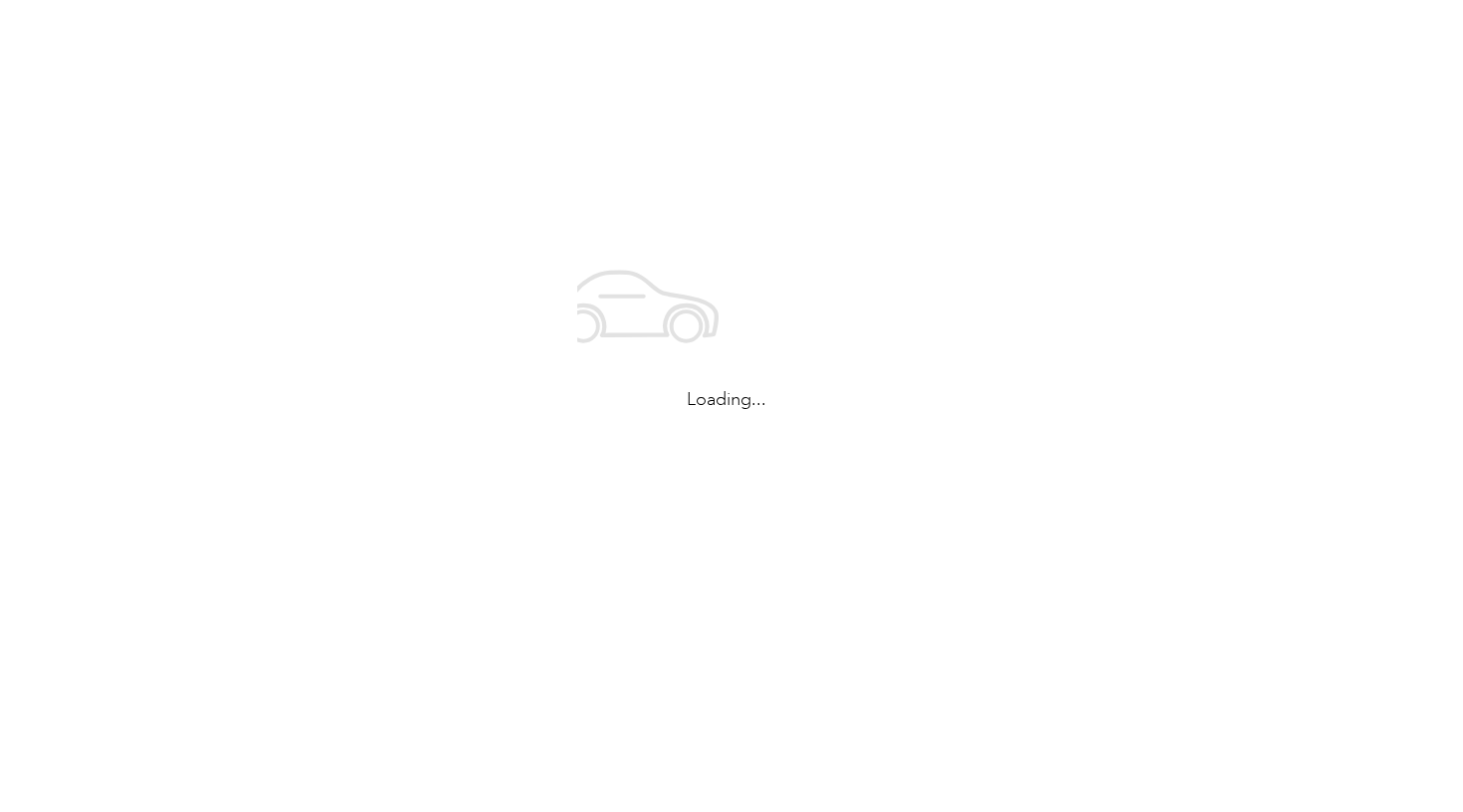 scroll, scrollTop: 0, scrollLeft: 0, axis: both 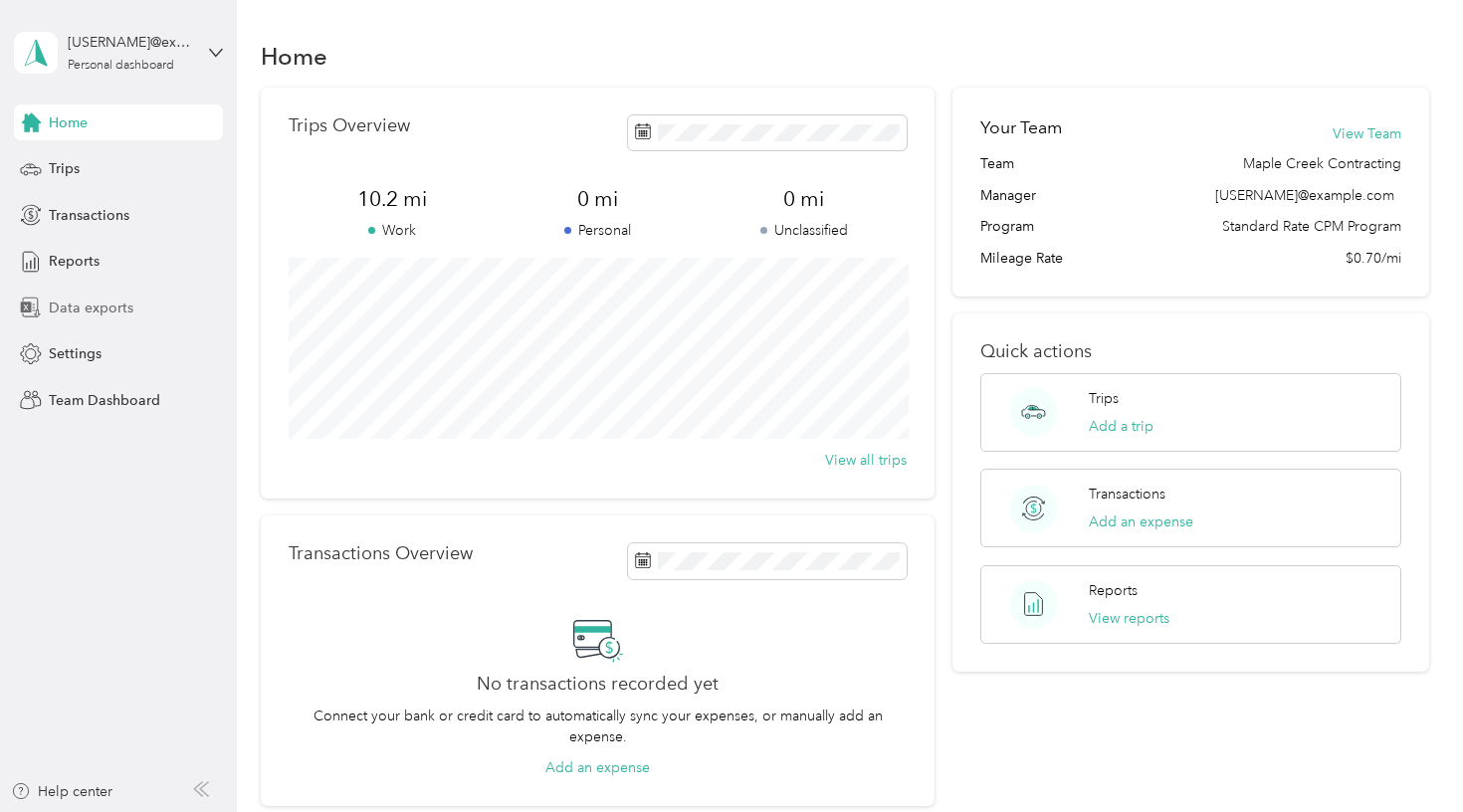 click on "Data exports" at bounding box center [118, 307] 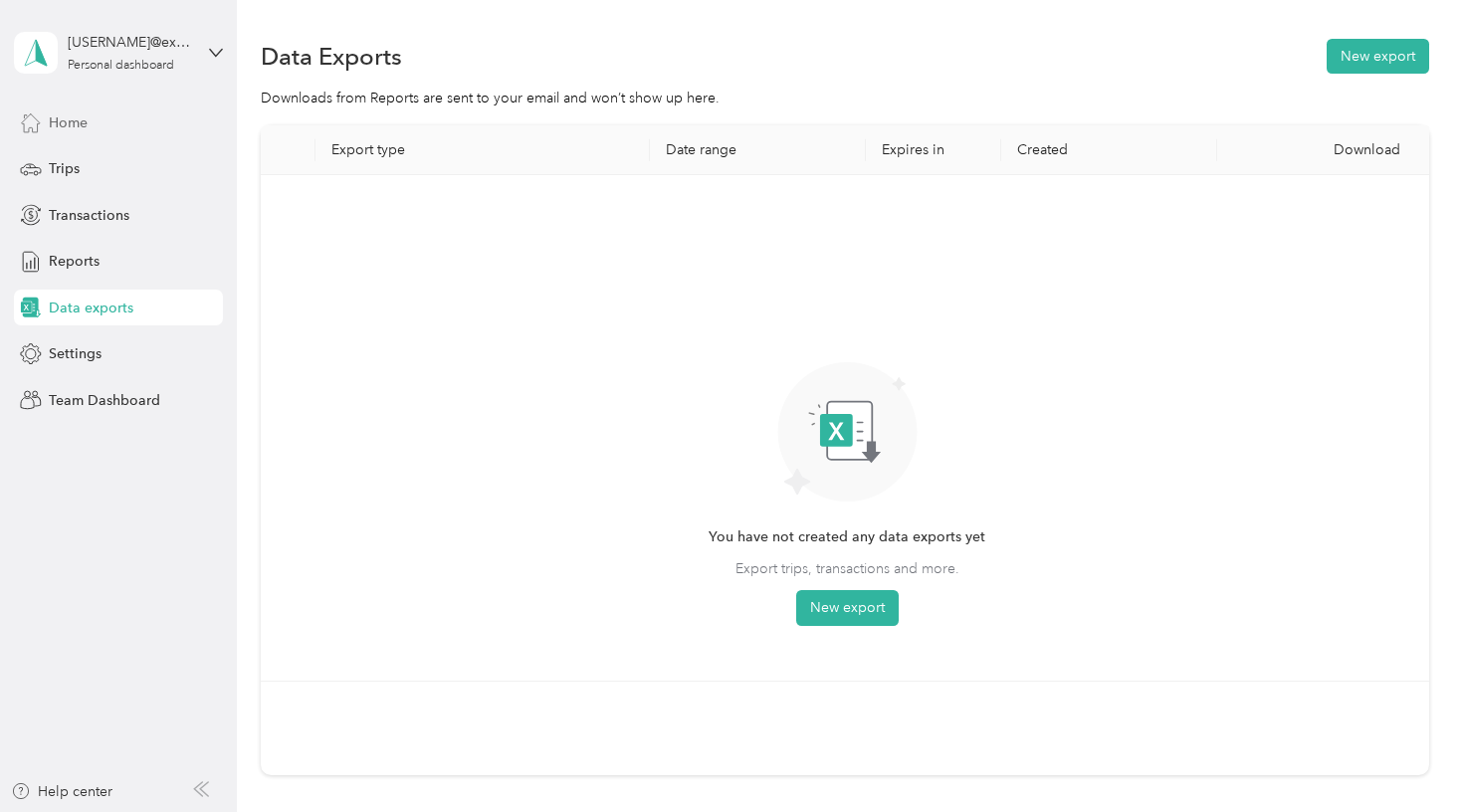 click on "Home" at bounding box center [118, 122] 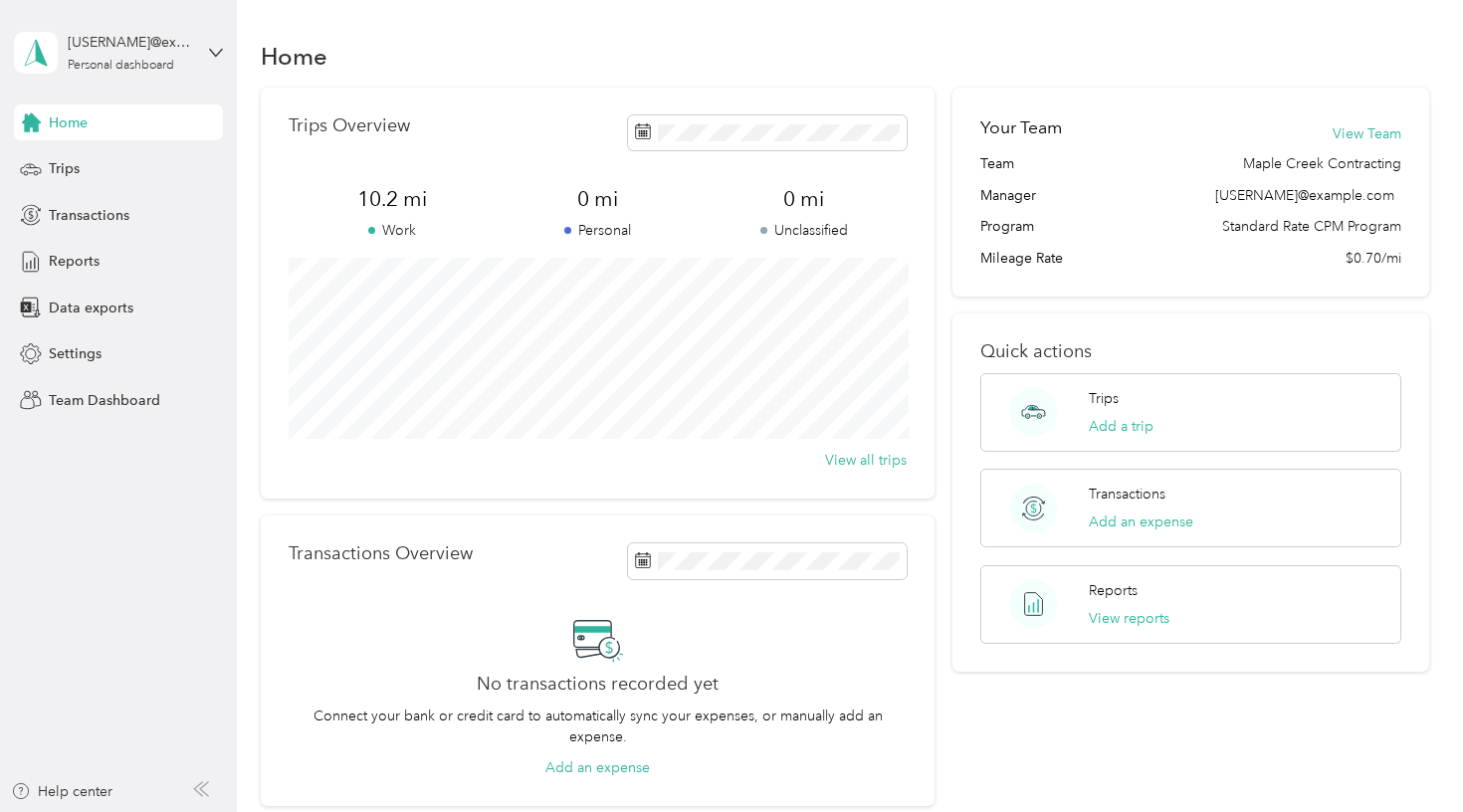 scroll, scrollTop: 0, scrollLeft: 0, axis: both 